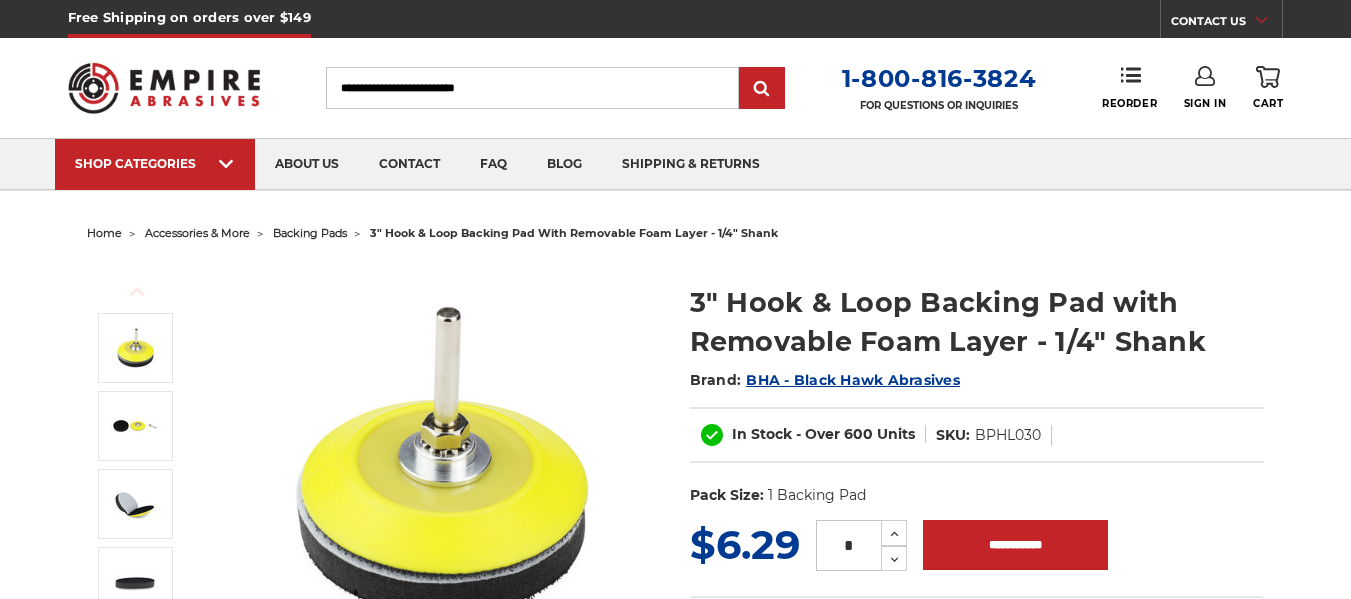 scroll, scrollTop: 0, scrollLeft: 0, axis: both 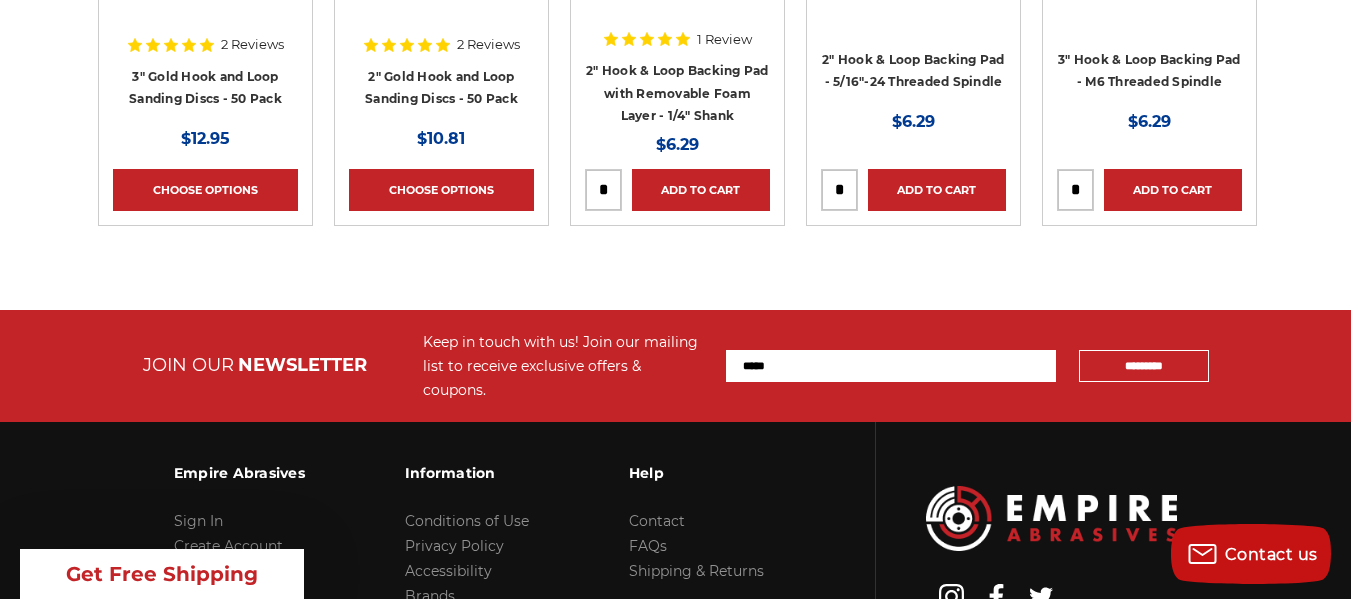click on "Get Free Shipping" at bounding box center [162, 574] 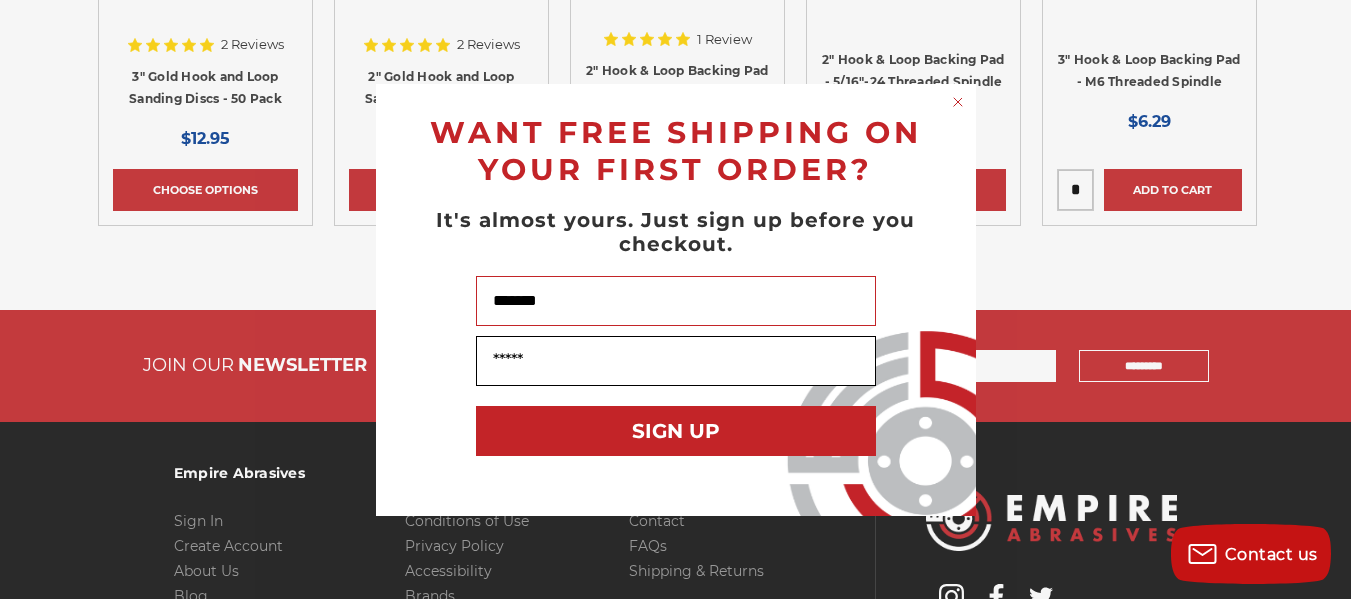 type on "*******" 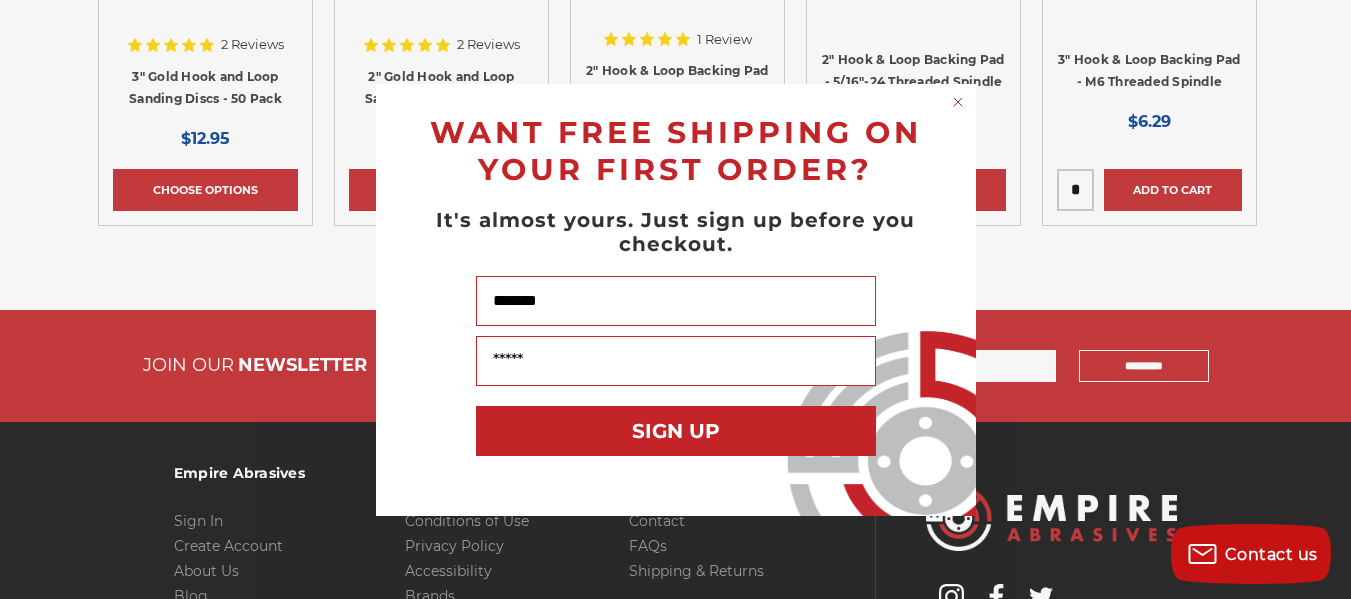 type on "**********" 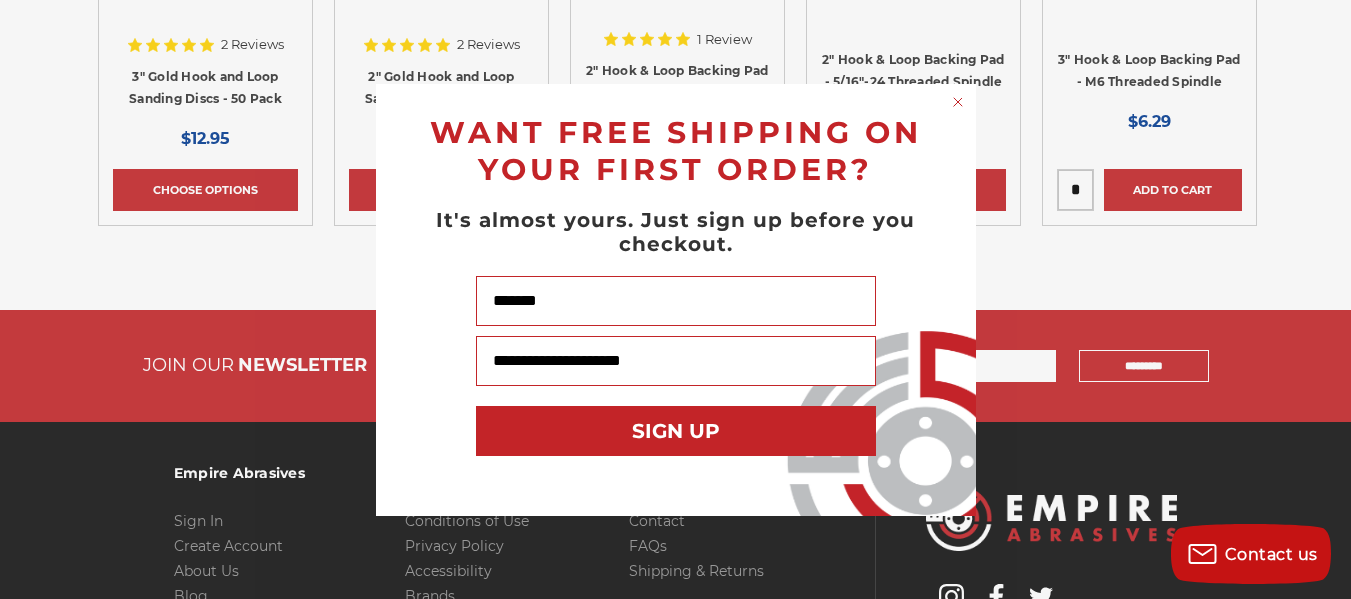 click on "SIGN UP" at bounding box center [676, 431] 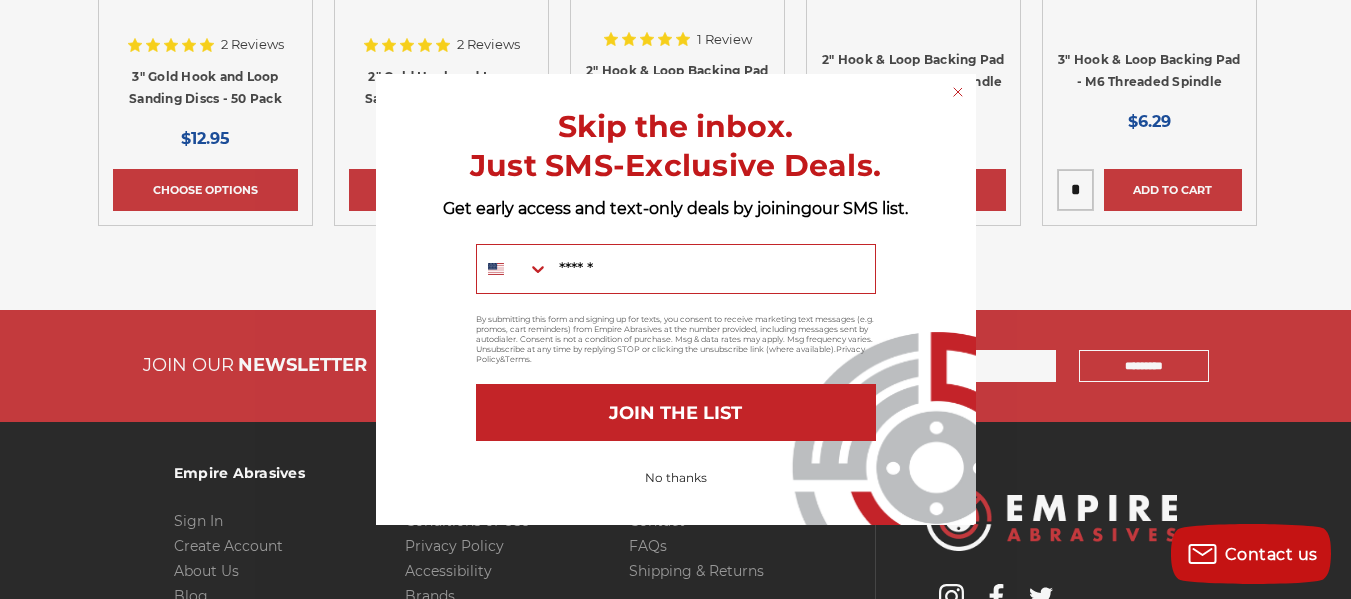 click on "Get early access and text-only deals by joining  our SMS list." at bounding box center [676, 209] 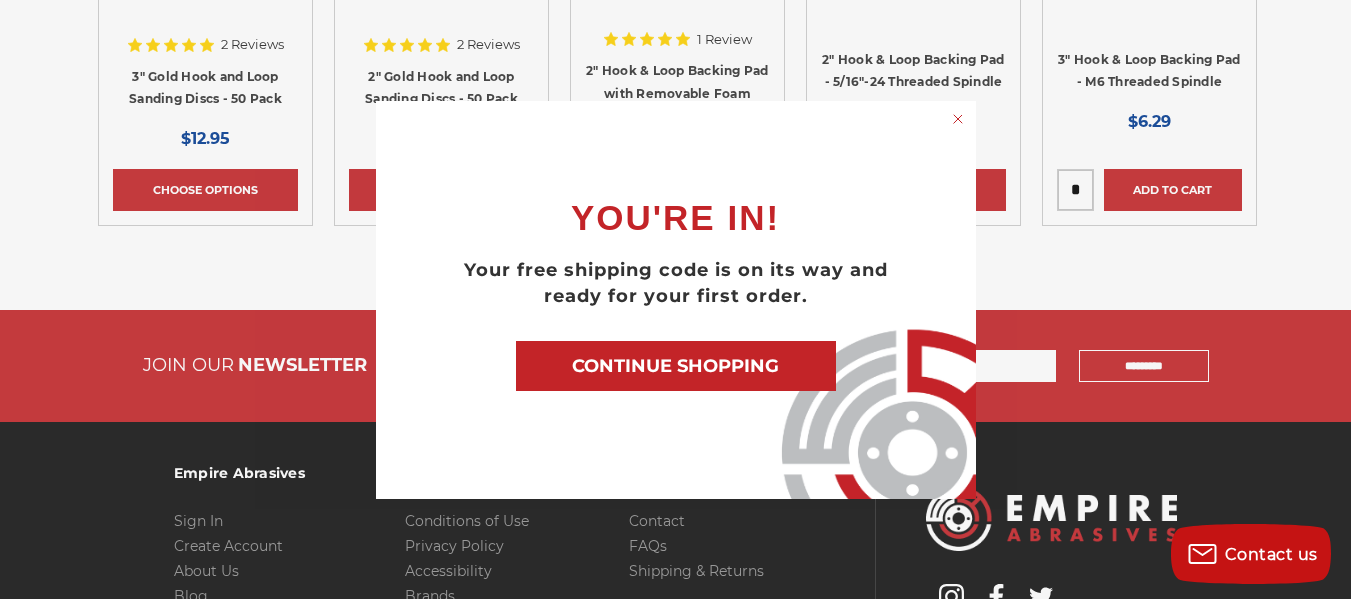 click on "CONTINUE SHOPPING" at bounding box center [676, 366] 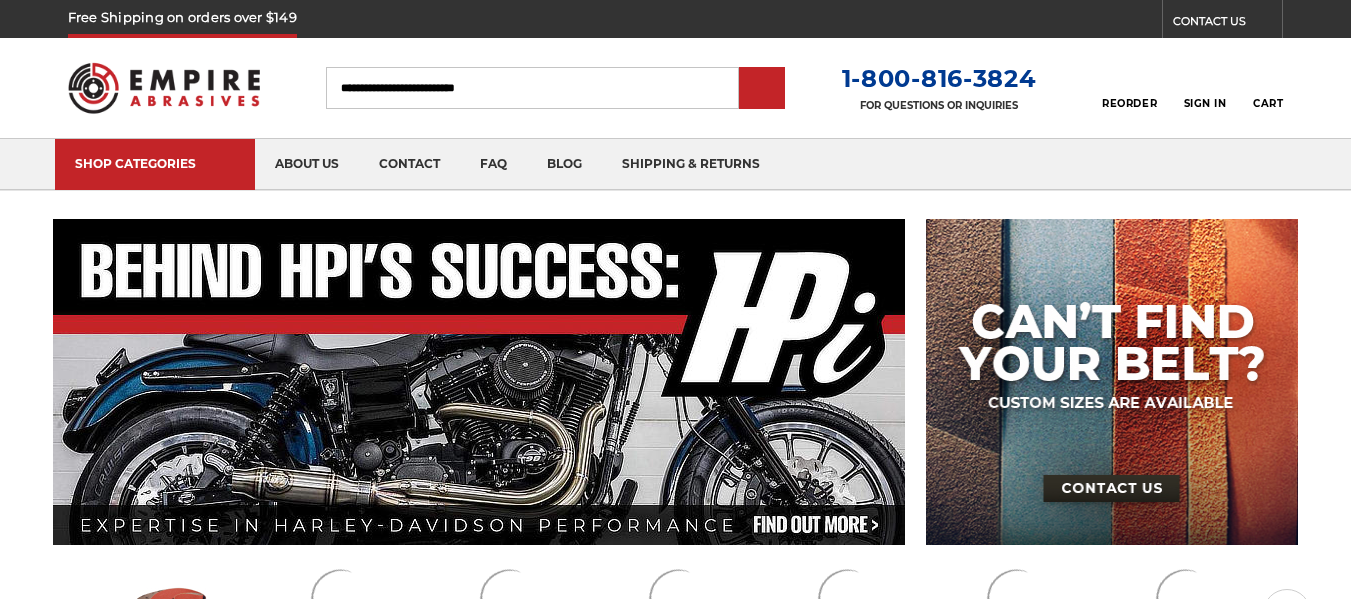 scroll, scrollTop: 0, scrollLeft: 0, axis: both 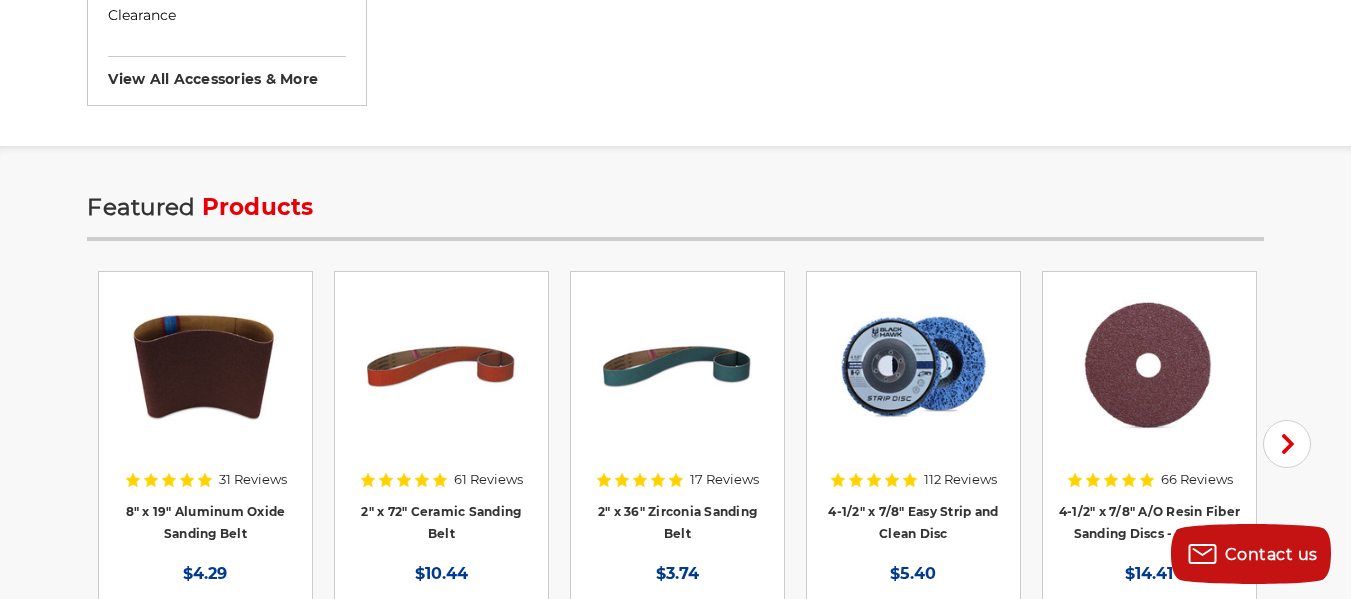 click on "Quick view
66 Reviews
4-1/2" x 7/8" A/O Resin Fiber Sanding Discs - 25 Pack
MSRP:
Was:
Now:
$14.41
Choose Options" at bounding box center (1149, 466) 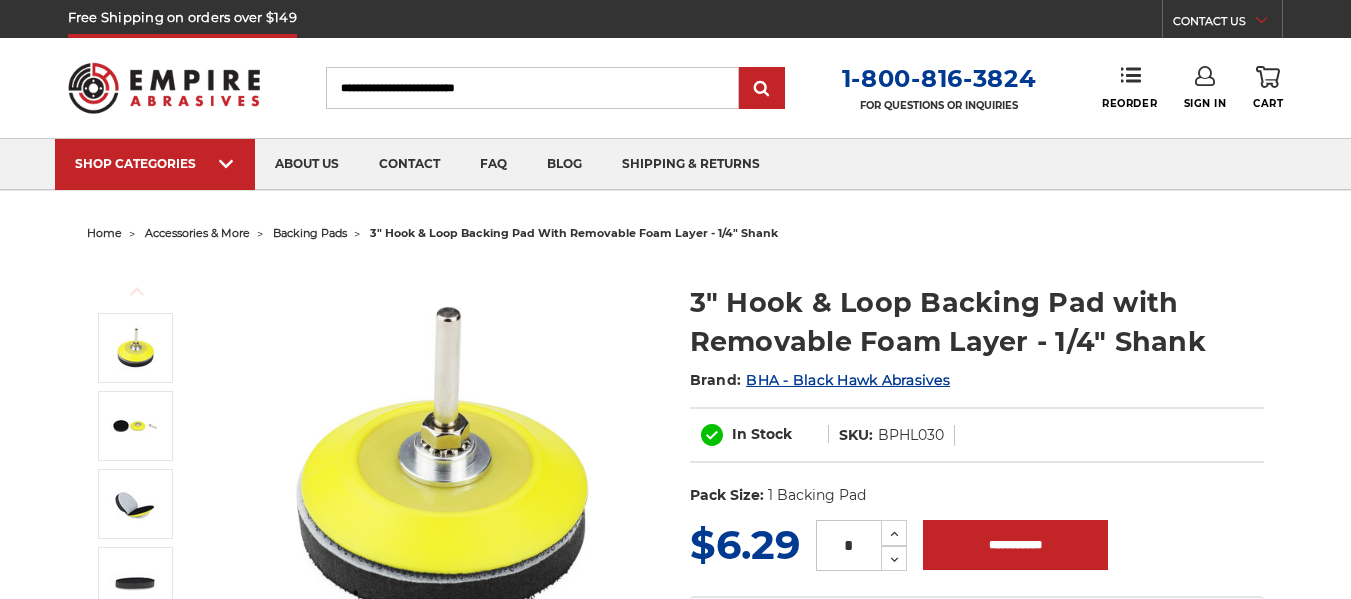 scroll, scrollTop: 0, scrollLeft: 0, axis: both 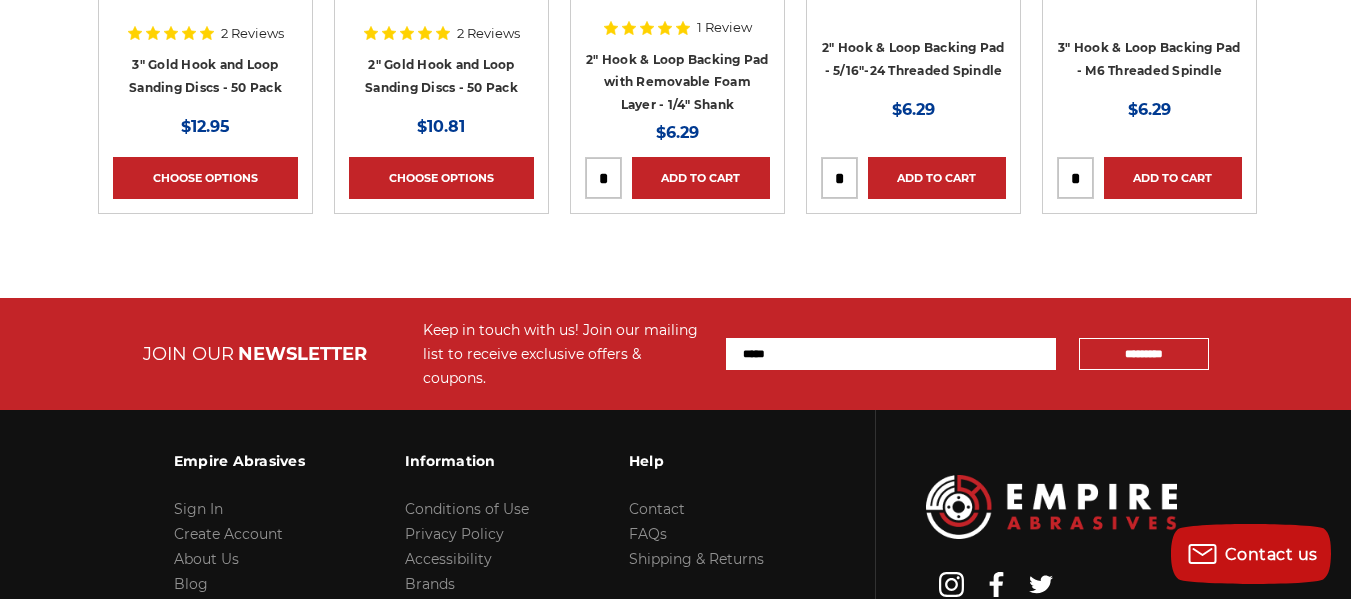 click on "home
accessories & more
backing pads
3" hook & loop backing pad with removable foam layer - 1/4" shank
Previous" at bounding box center (675, -1860) 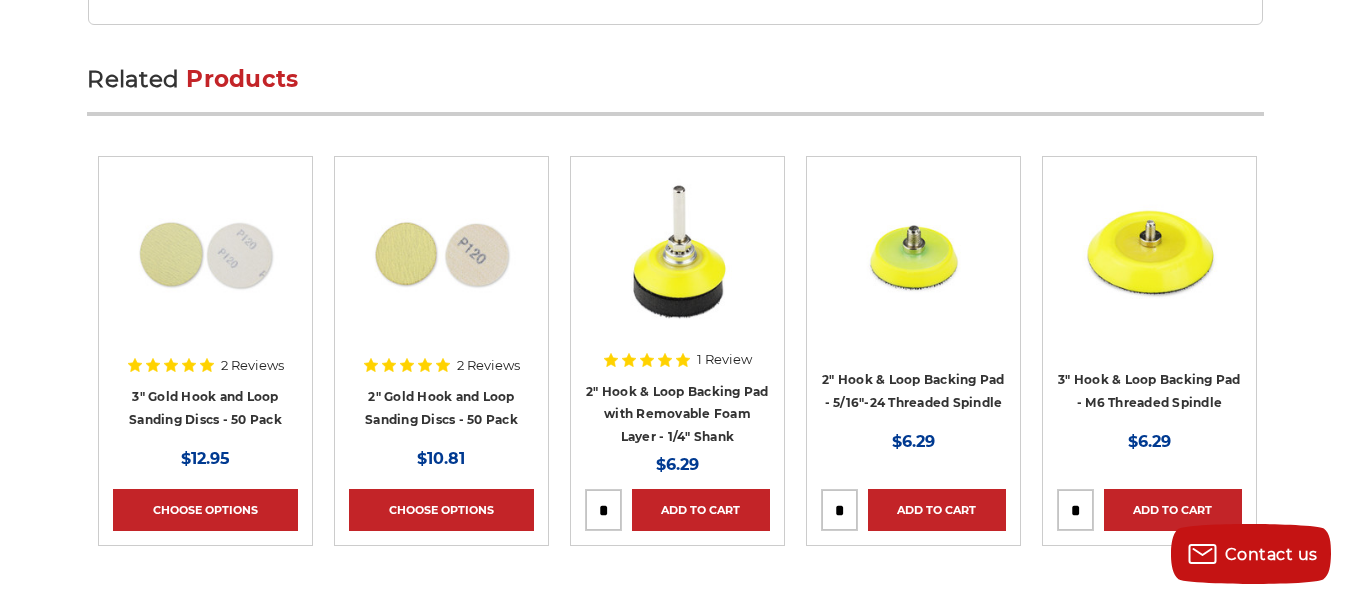 scroll, scrollTop: 3912, scrollLeft: 0, axis: vertical 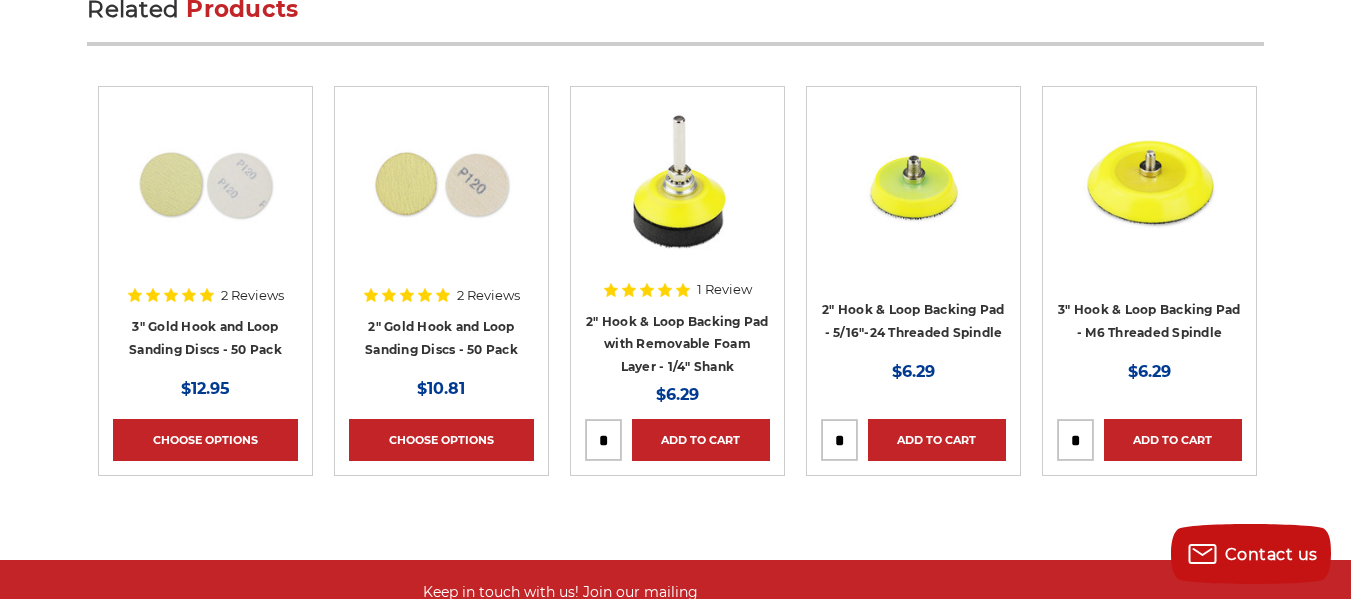 click on "home
accessories & more
backing pads
3" hook & loop backing pad with removable foam layer - 1/4" shank
Previous" at bounding box center (675, -1598) 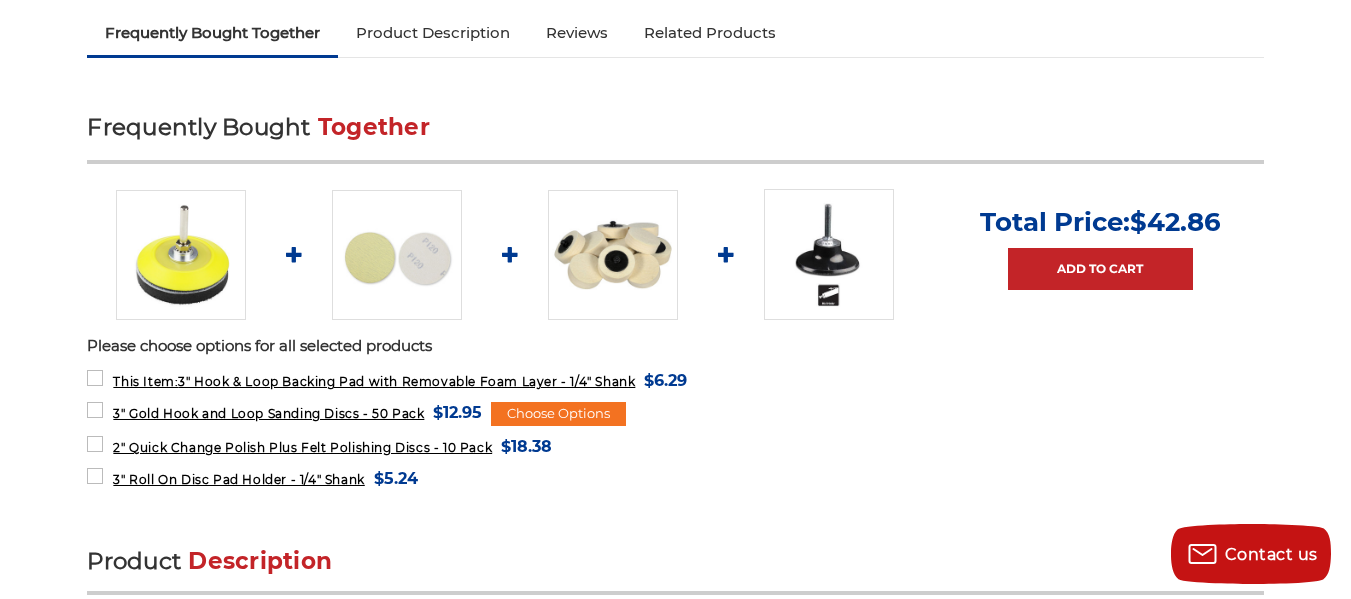 scroll, scrollTop: 667, scrollLeft: 0, axis: vertical 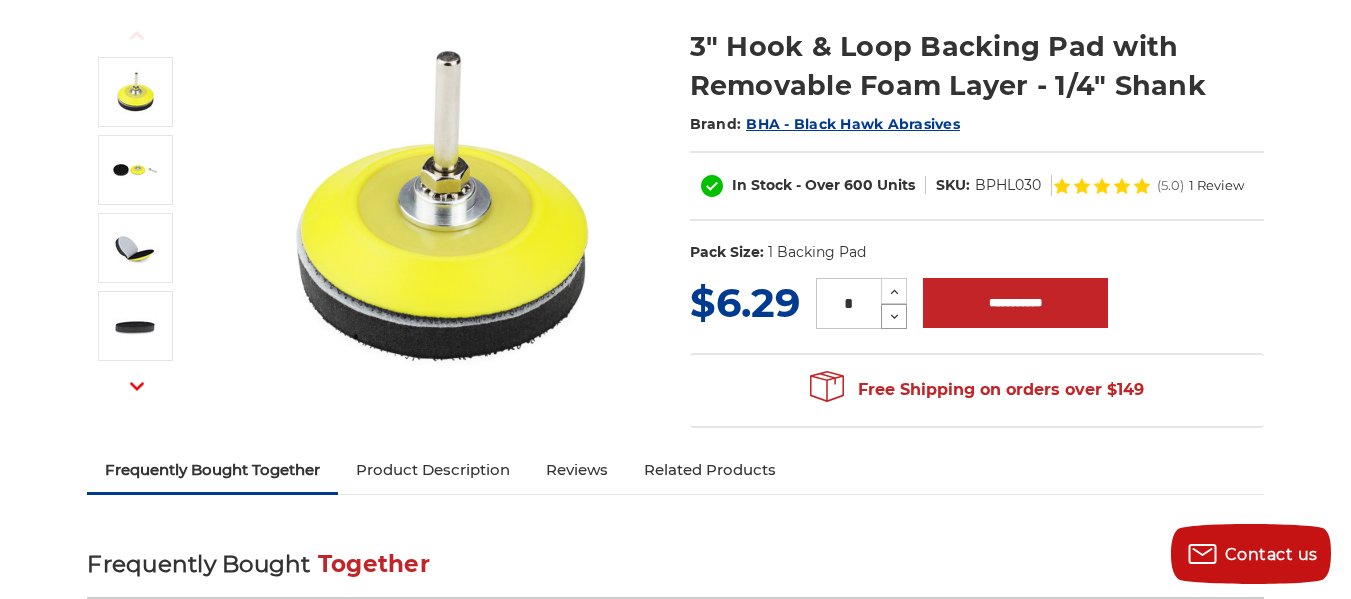 click 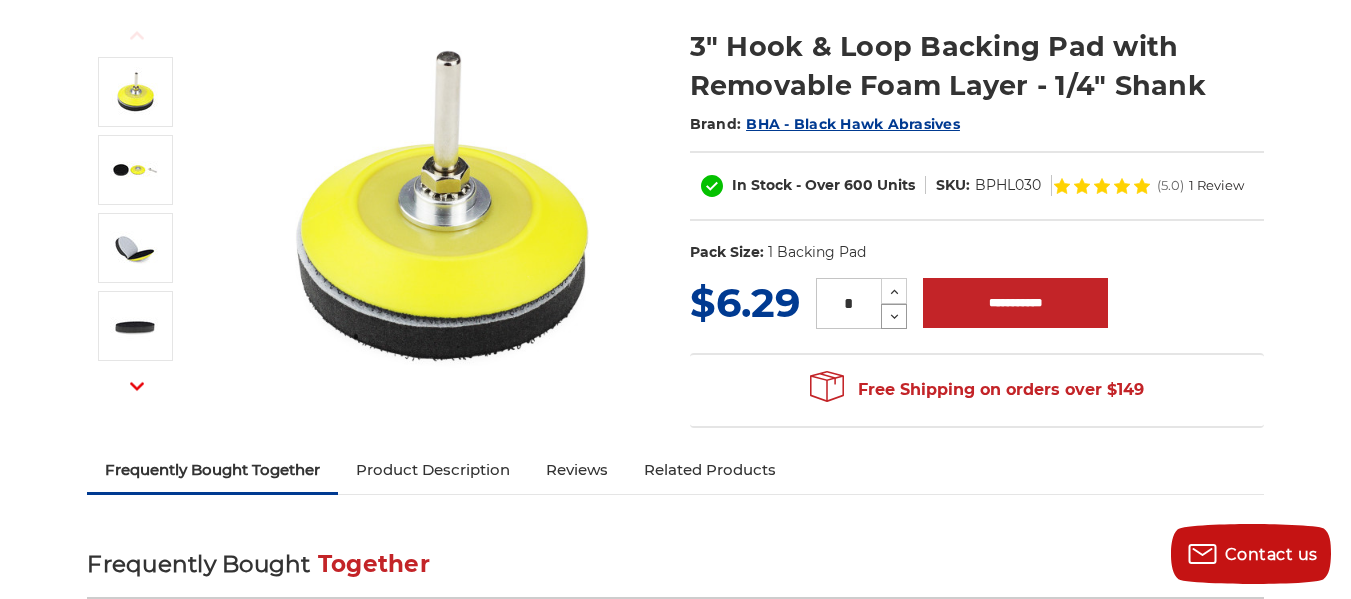 drag, startPoint x: 897, startPoint y: 318, endPoint x: 898, endPoint y: 350, distance: 32.01562 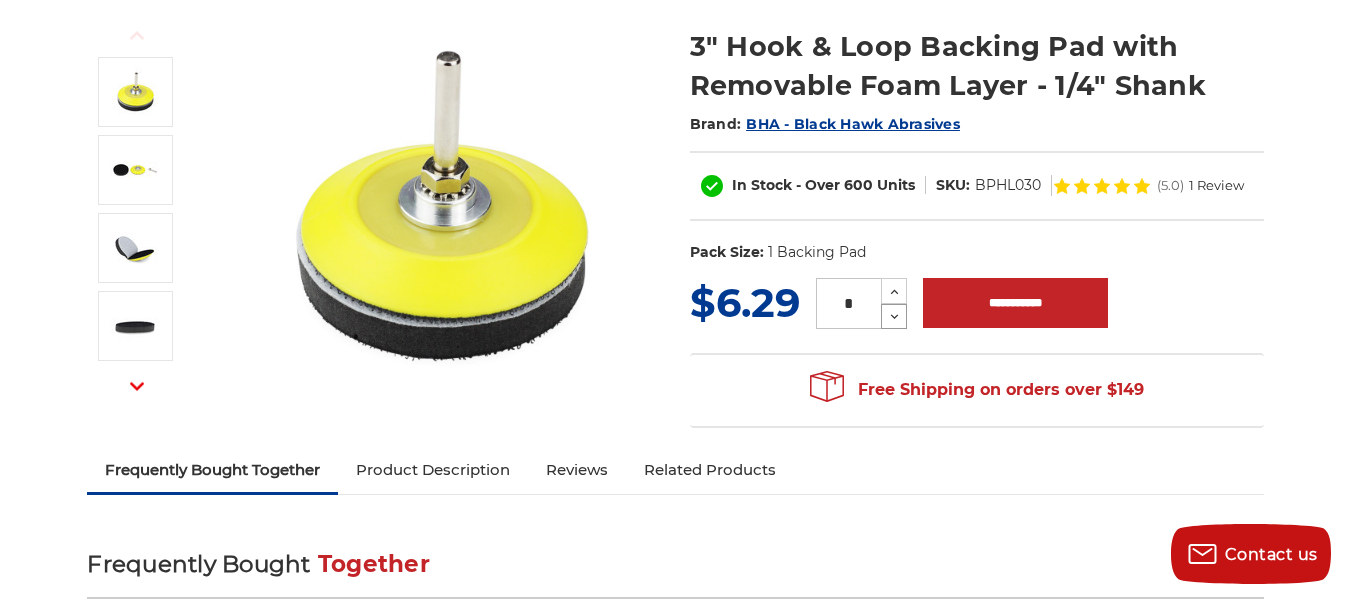 drag, startPoint x: 894, startPoint y: 317, endPoint x: 894, endPoint y: 340, distance: 23 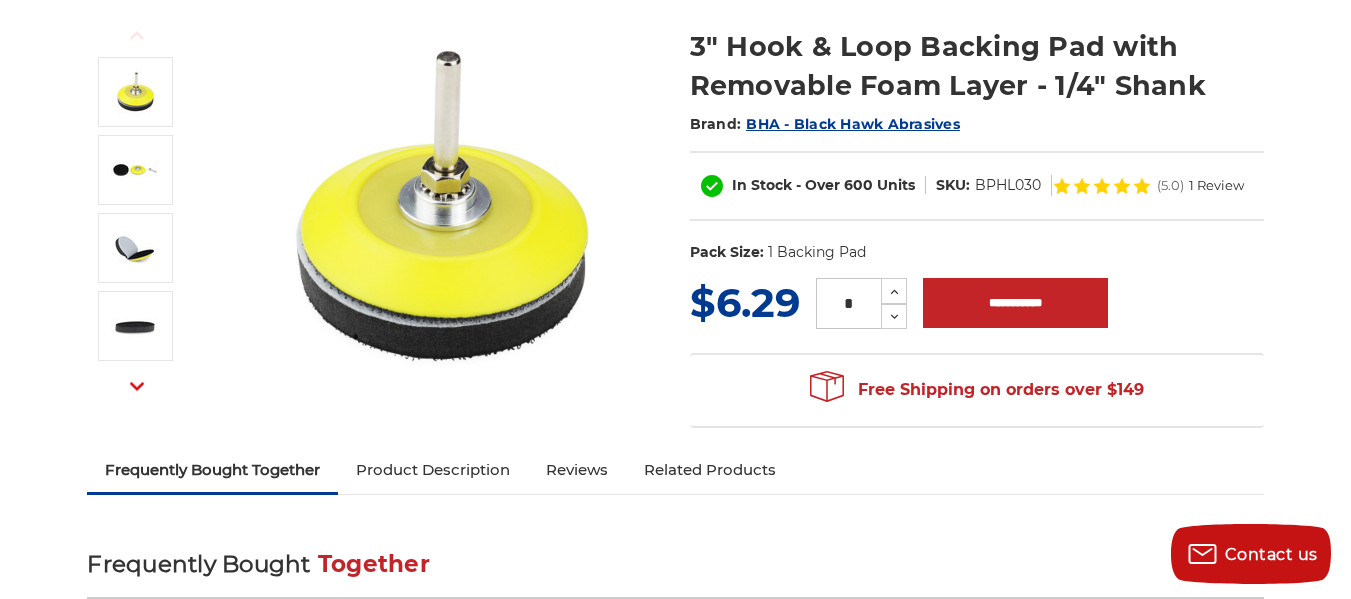 click on "Free Shipping on orders over $149
Congratulations! Your order qualifies for FREE SHIPPING  (Restrictions may apply)" at bounding box center [977, 390] 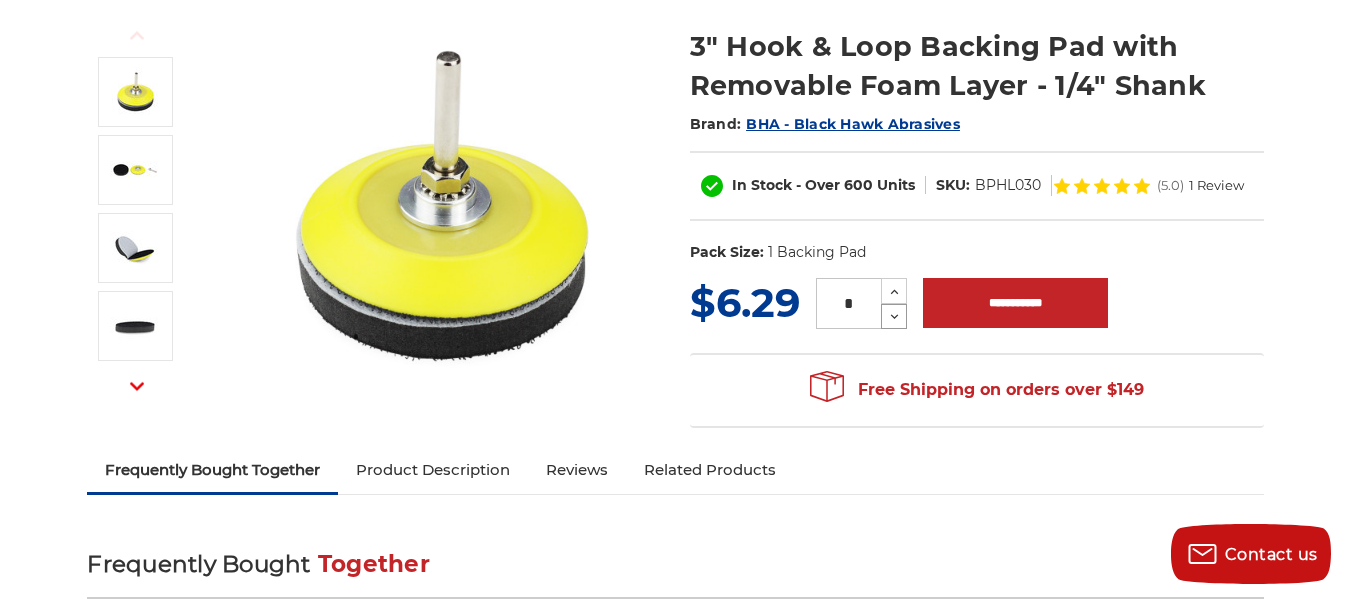 click 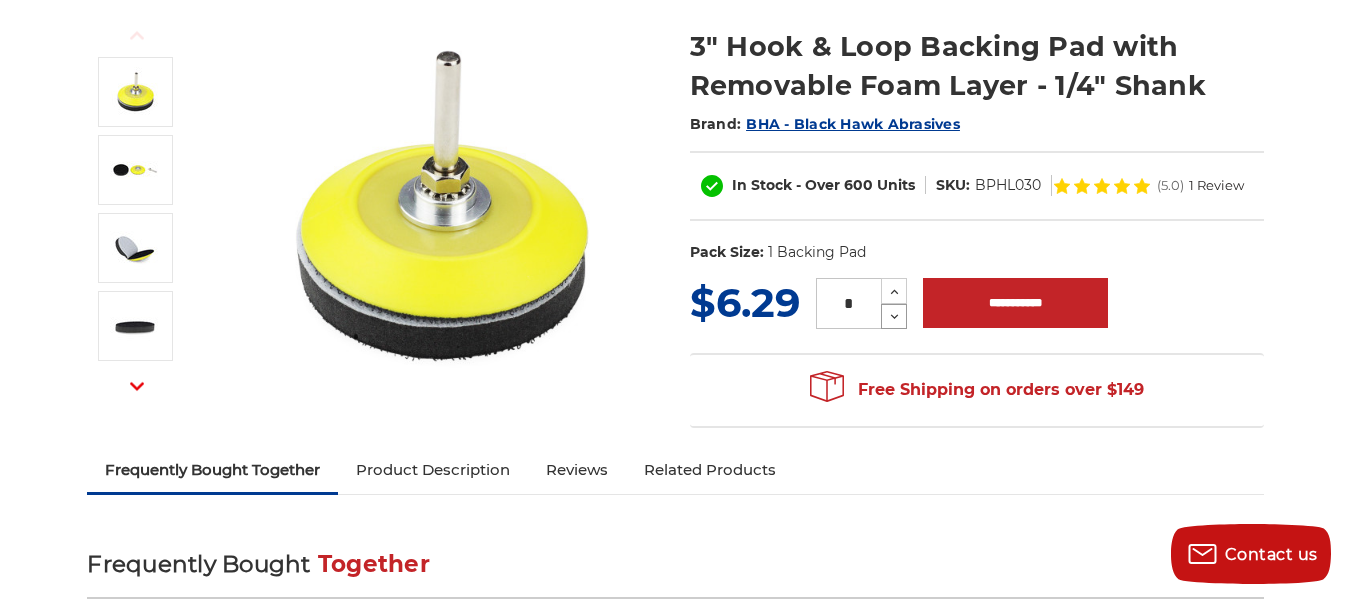 click 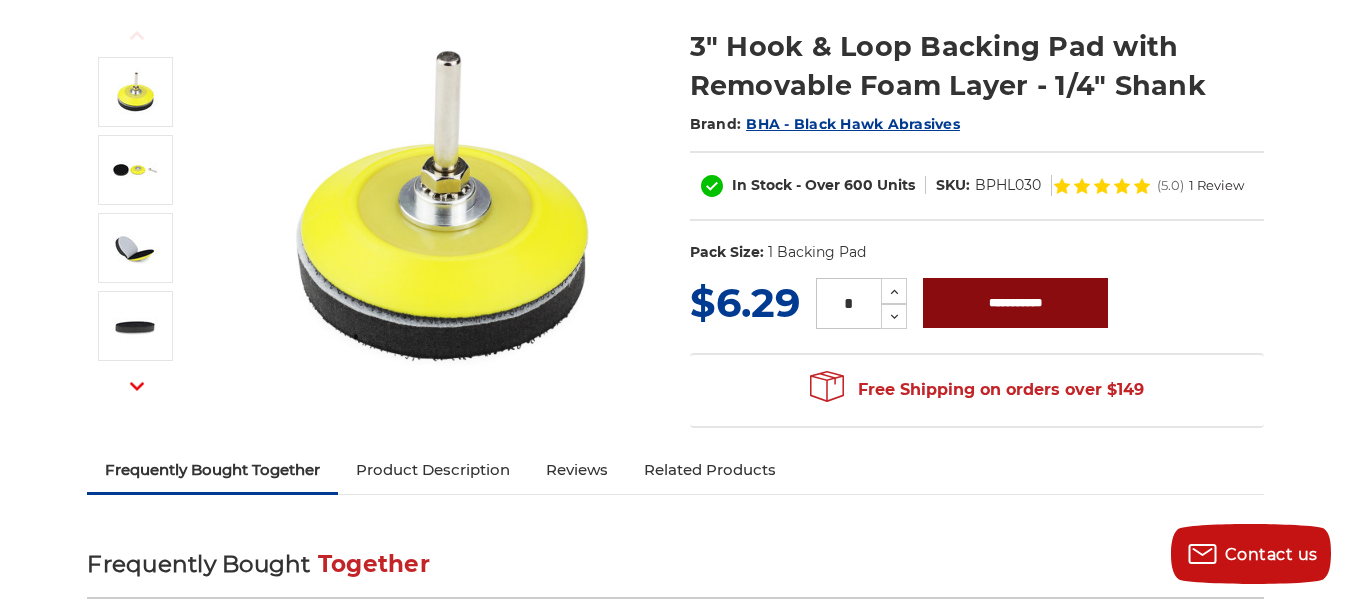 drag, startPoint x: 953, startPoint y: 289, endPoint x: 935, endPoint y: 313, distance: 30 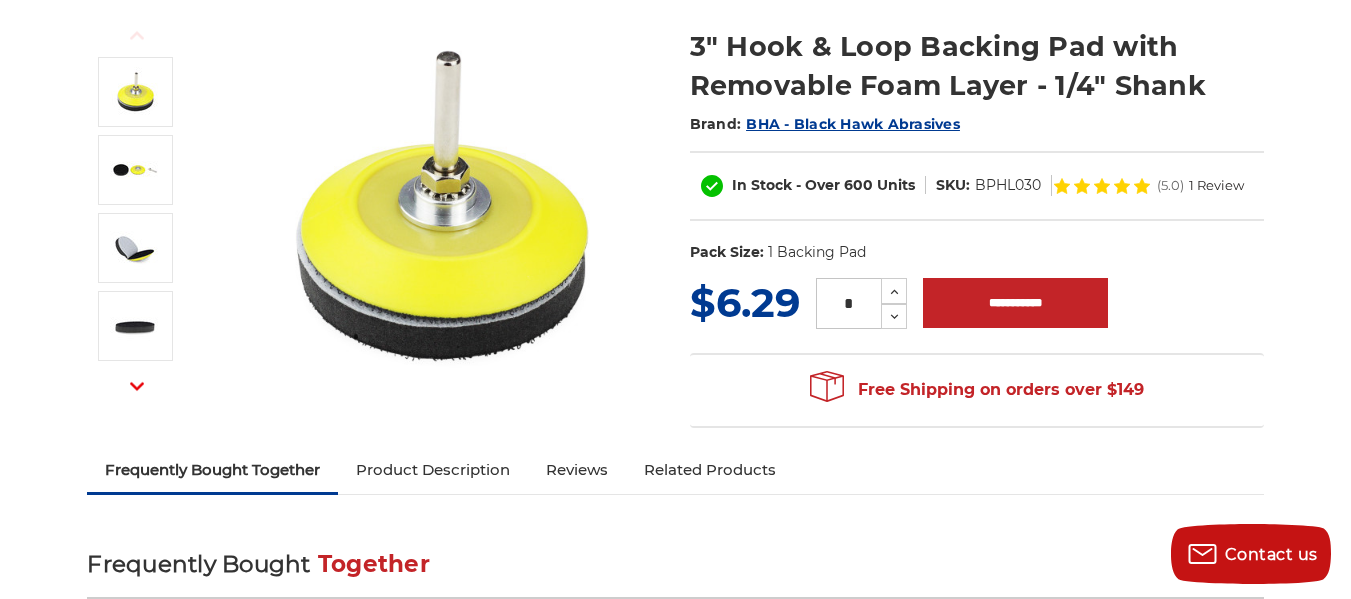 drag, startPoint x: 597, startPoint y: 360, endPoint x: 1247, endPoint y: 268, distance: 656.47845 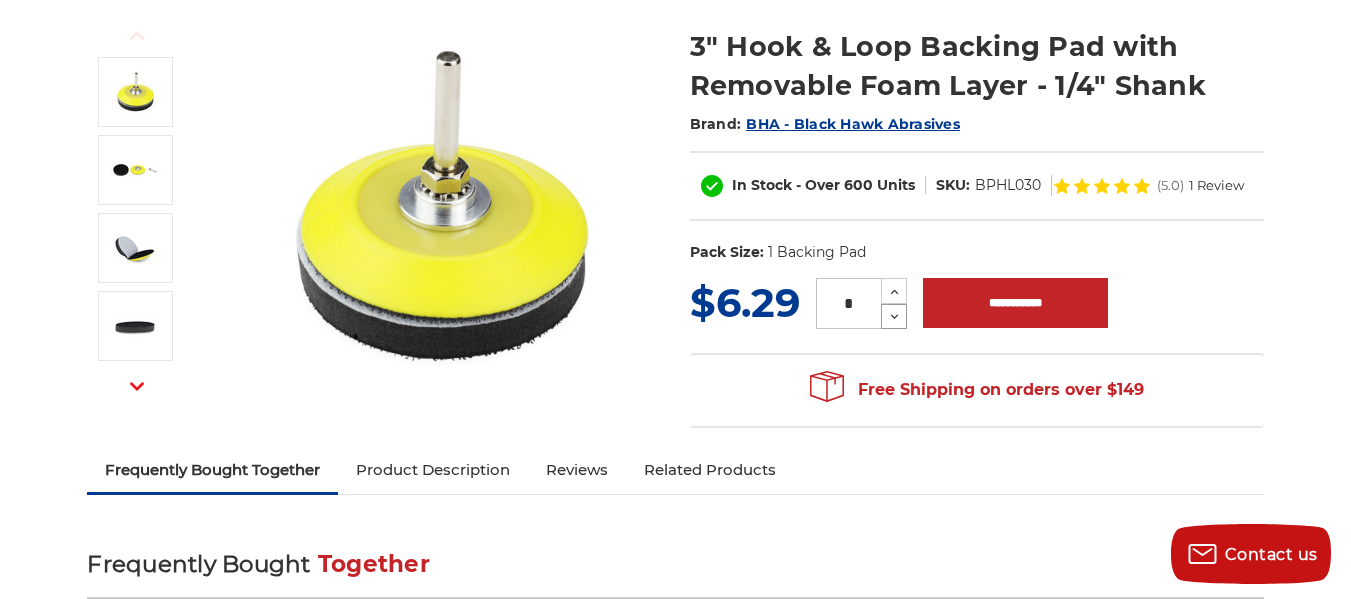 click 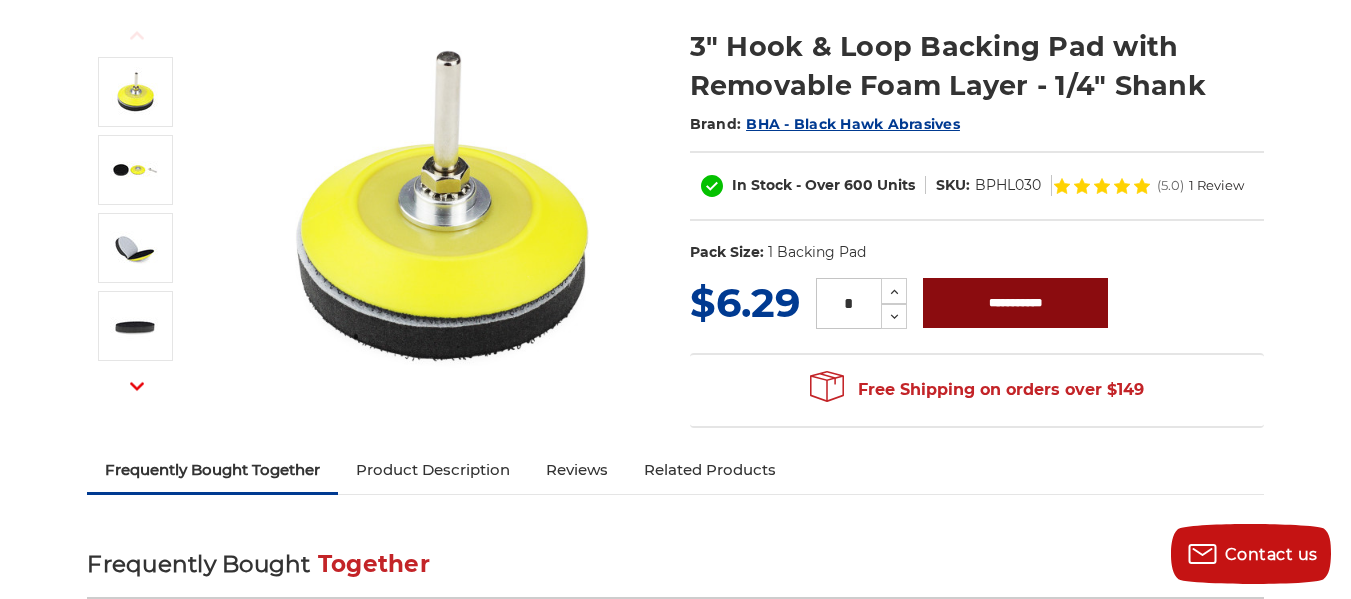 click on "**********" at bounding box center (1015, 303) 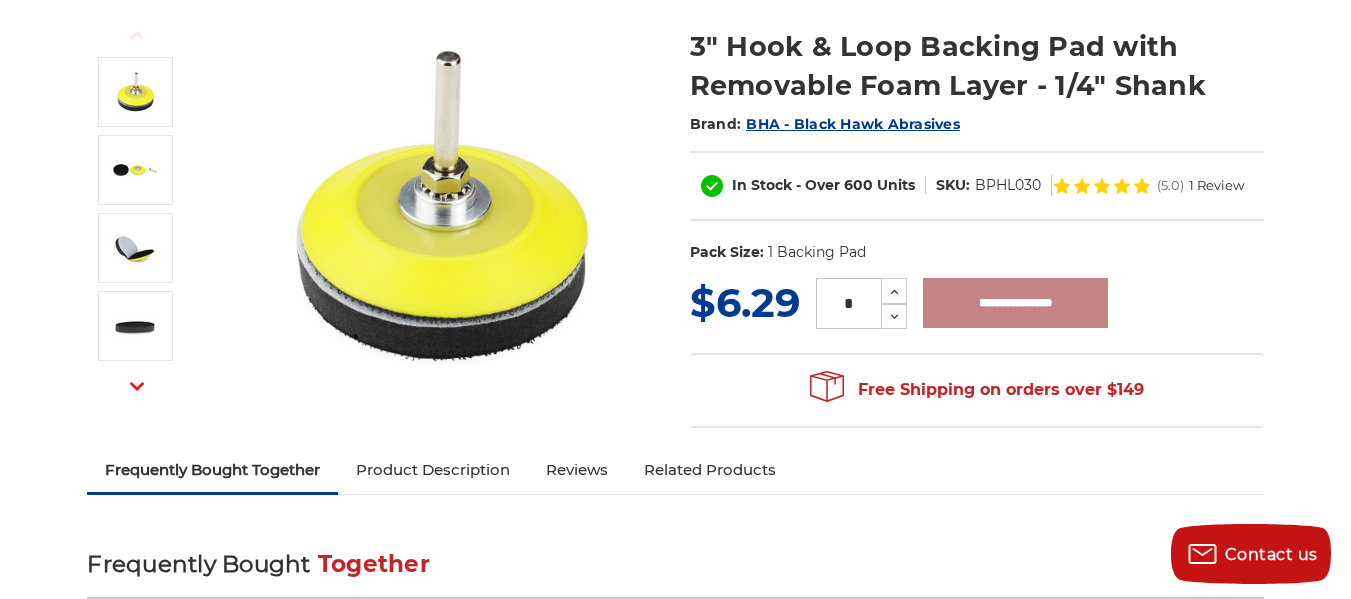 type on "**********" 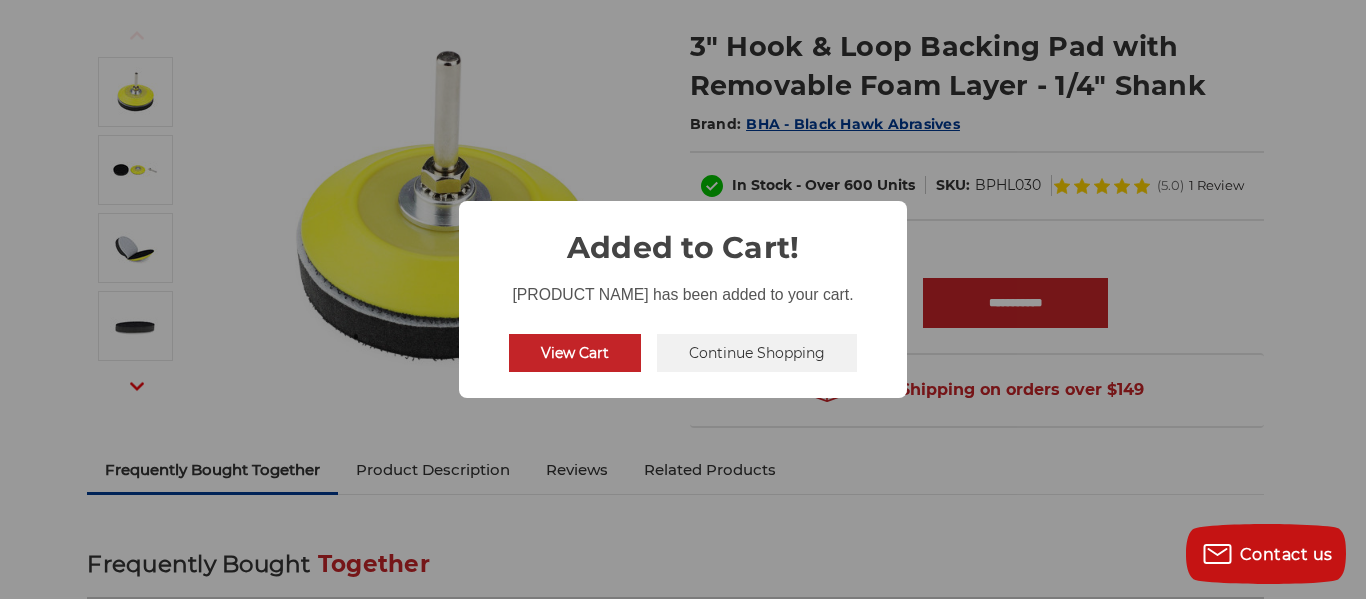 click on "View Cart" at bounding box center (575, 353) 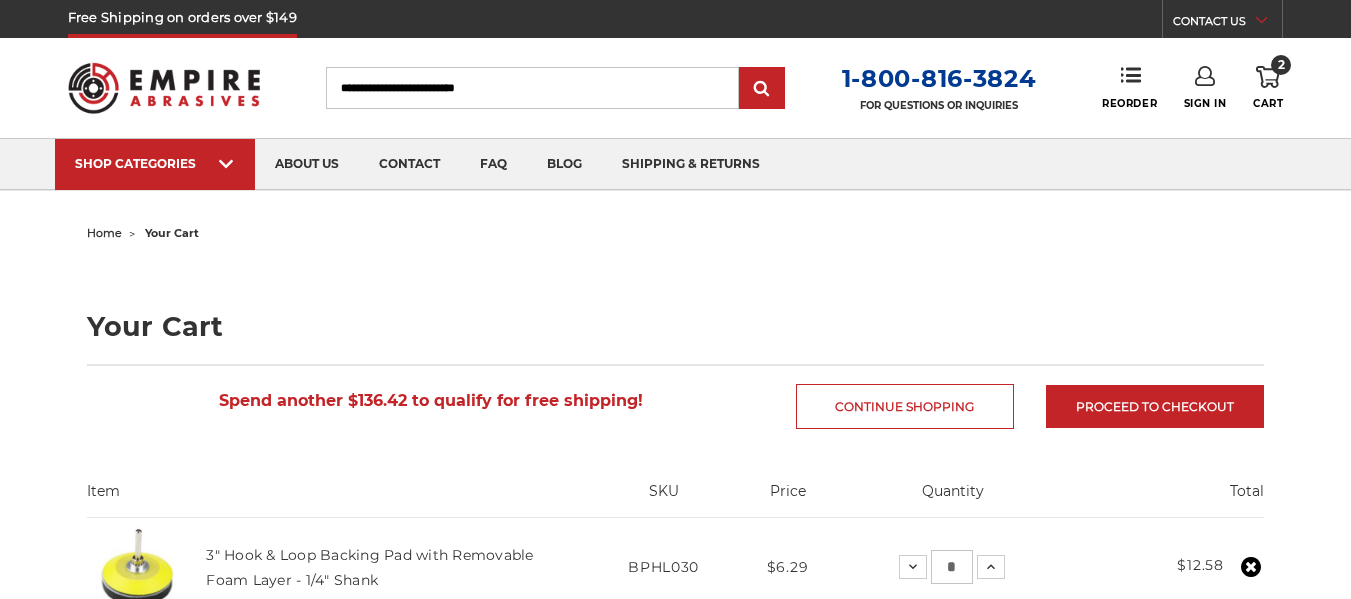 scroll, scrollTop: 0, scrollLeft: 0, axis: both 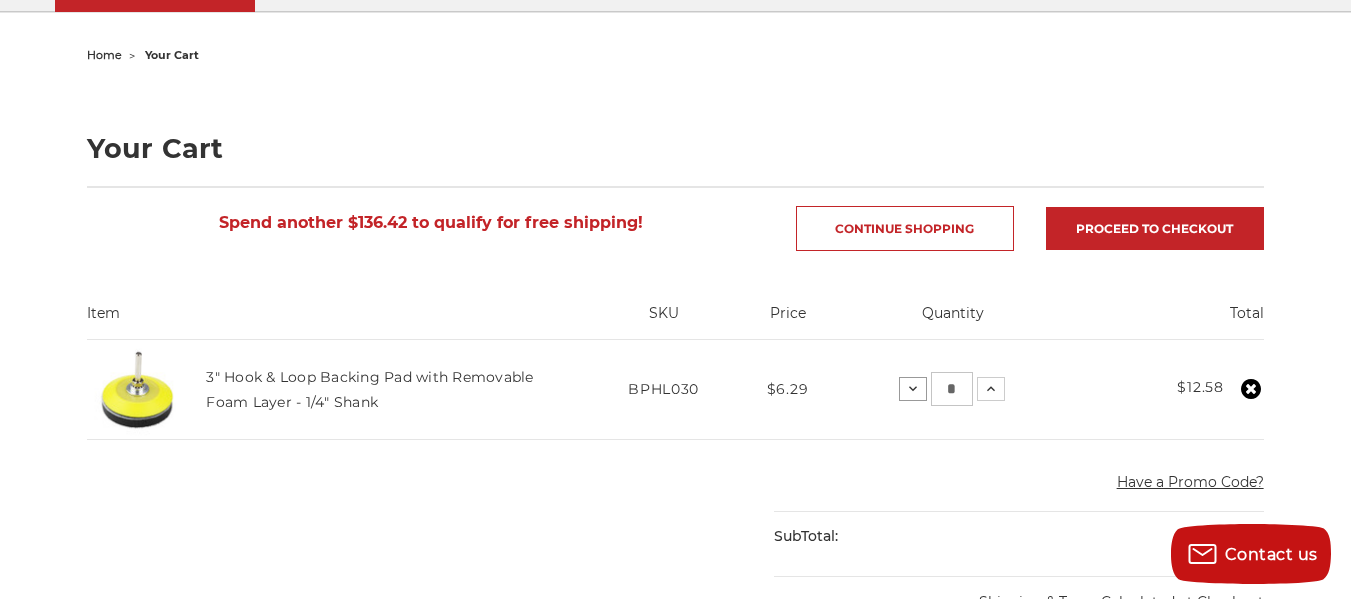 click 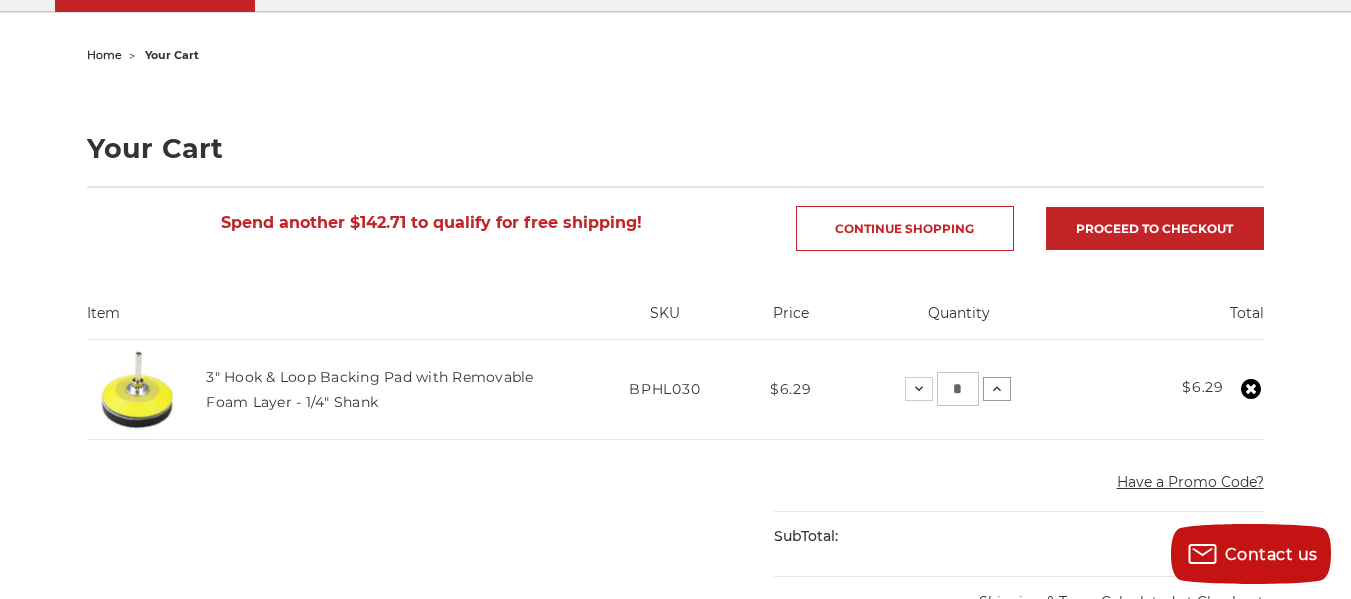 click 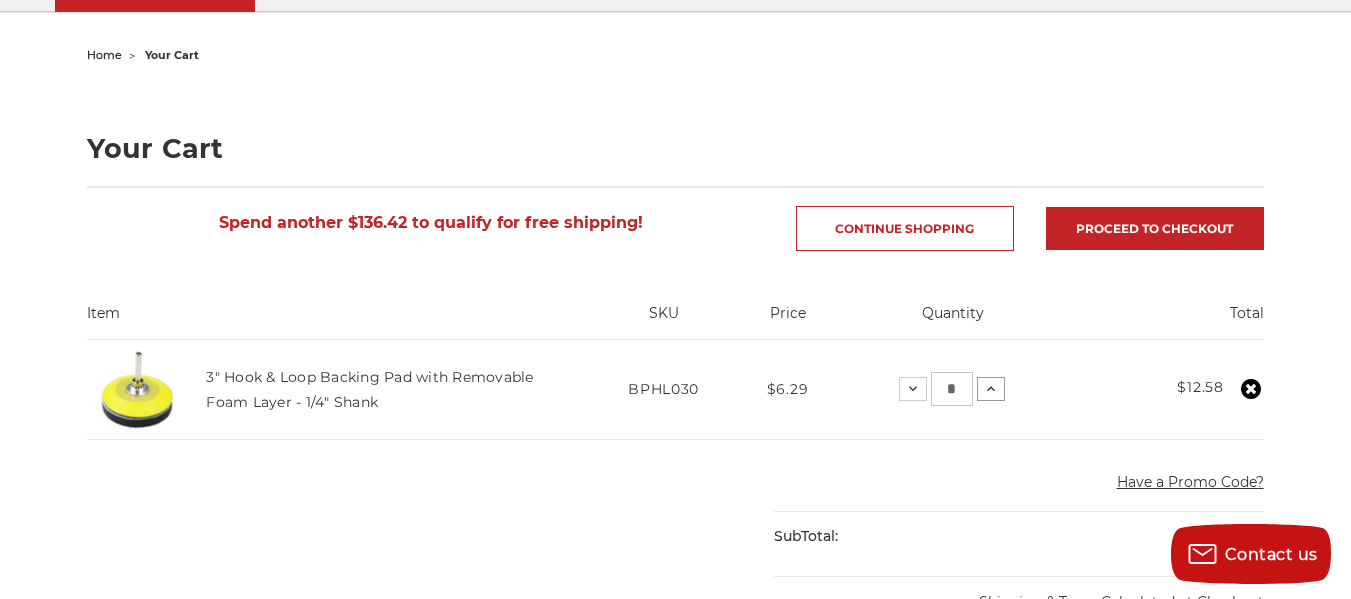 click 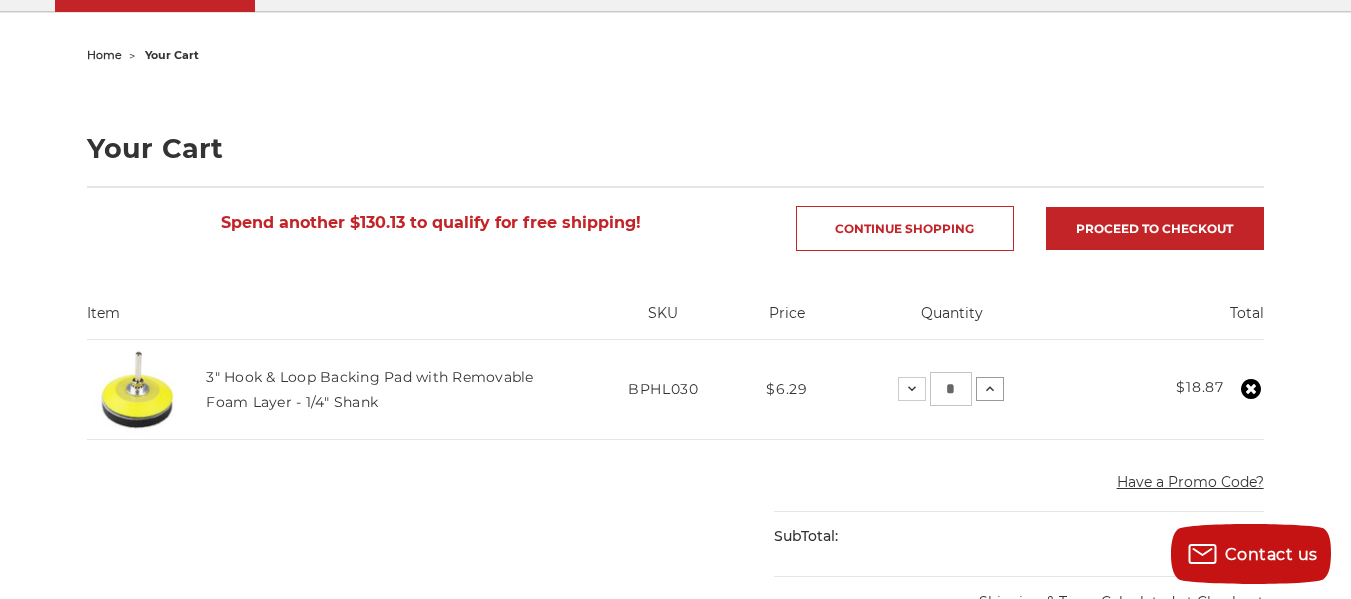 click 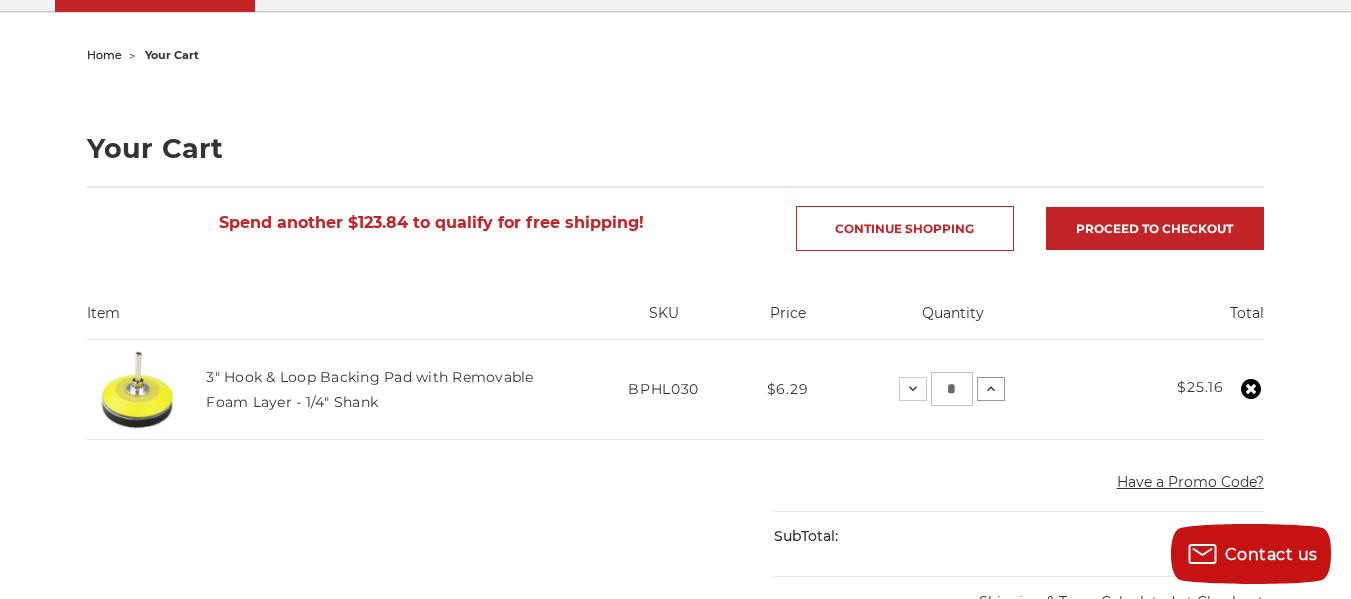 click 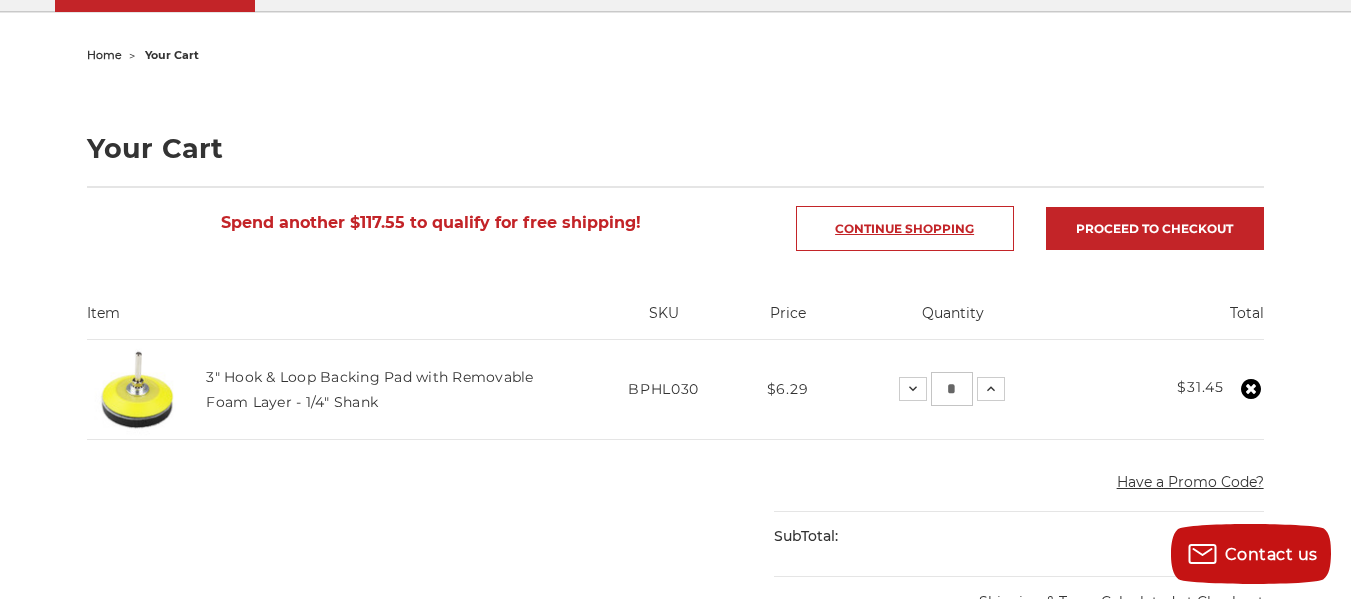 drag, startPoint x: 949, startPoint y: 225, endPoint x: 907, endPoint y: 217, distance: 42.755116 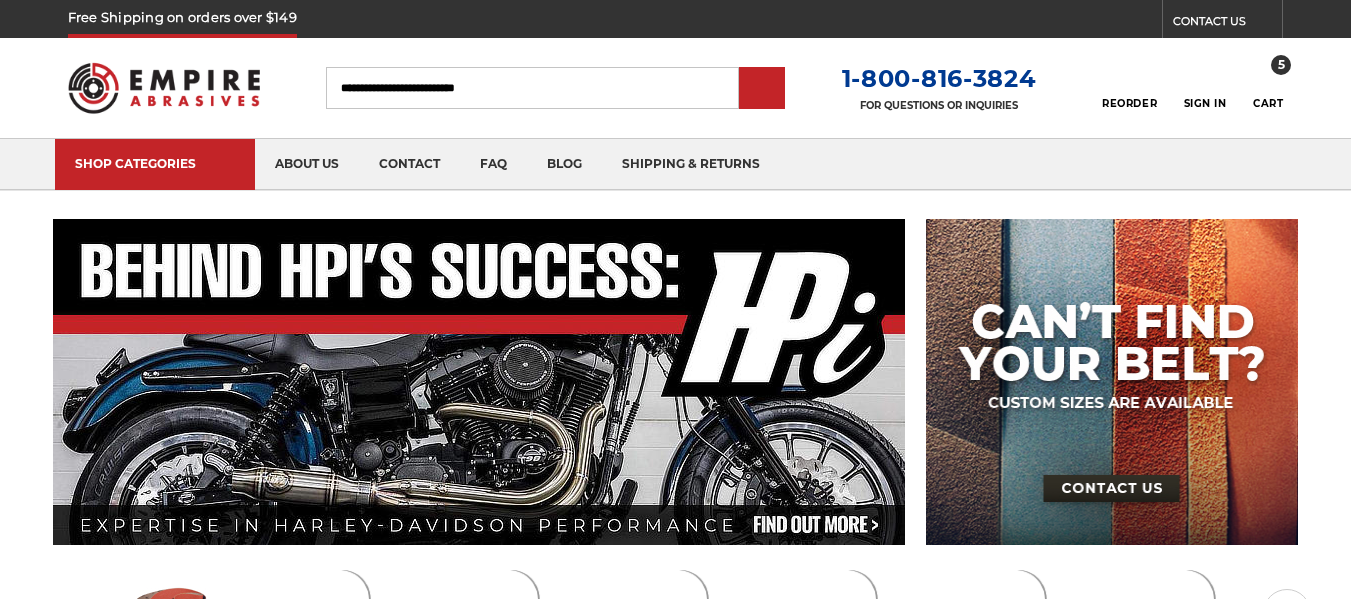 scroll, scrollTop: 0, scrollLeft: 0, axis: both 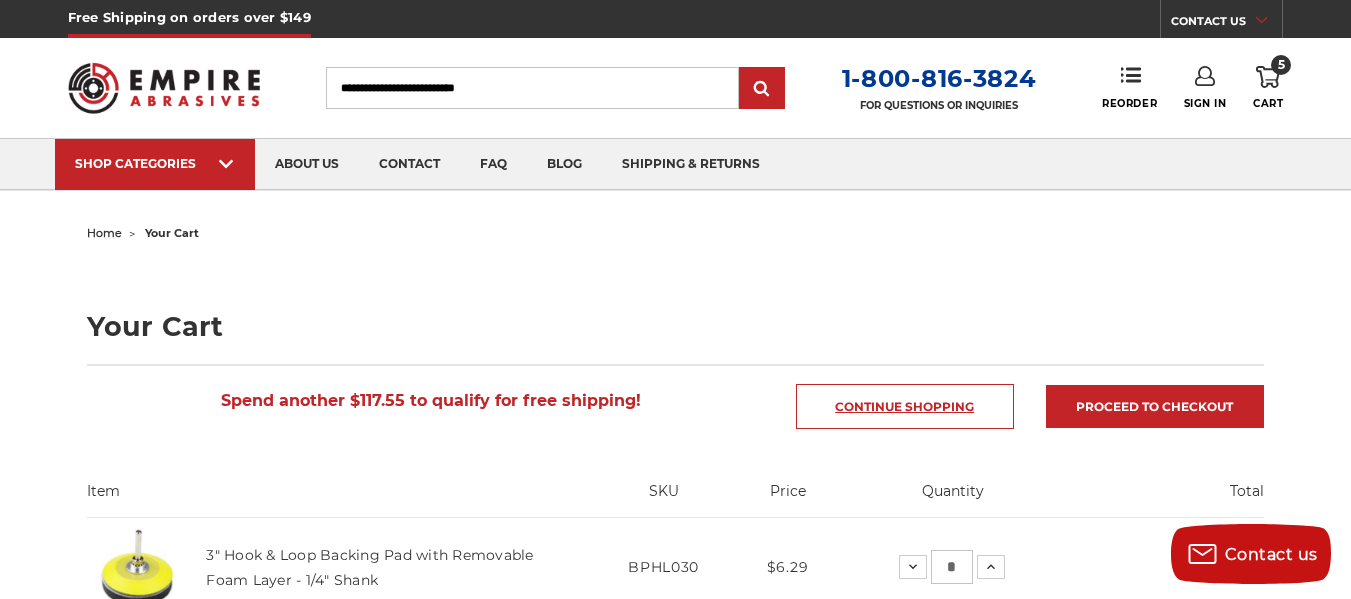 click on "Continue Shopping" at bounding box center (905, 406) 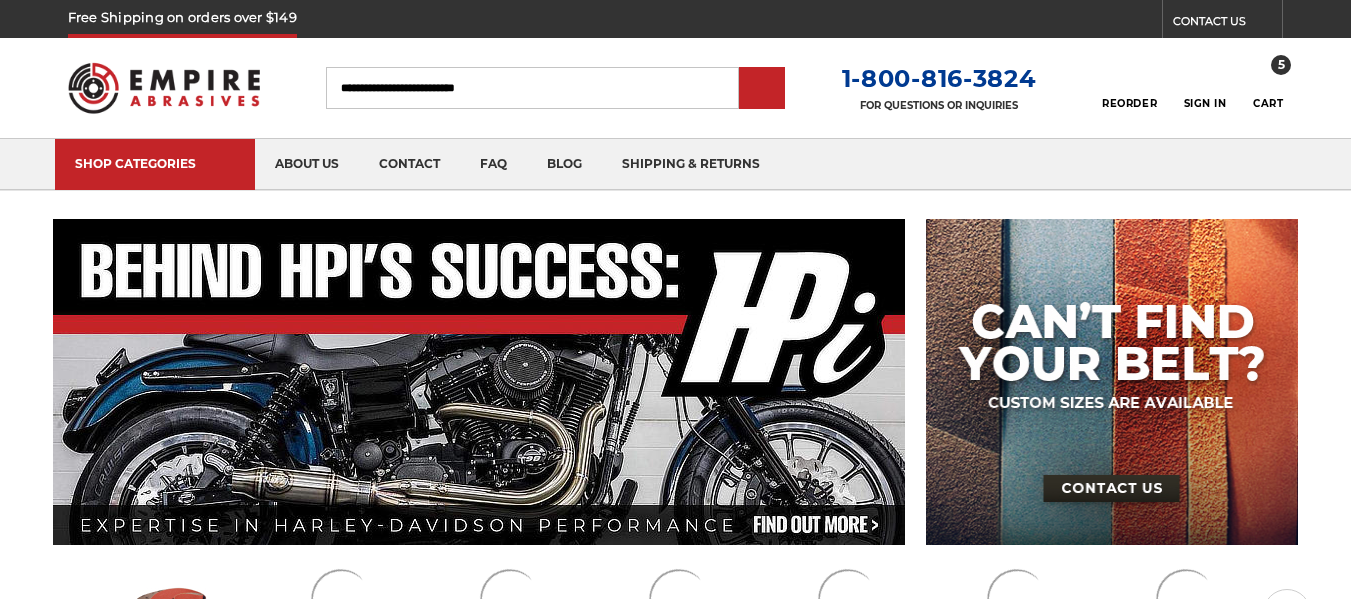 scroll, scrollTop: 0, scrollLeft: 0, axis: both 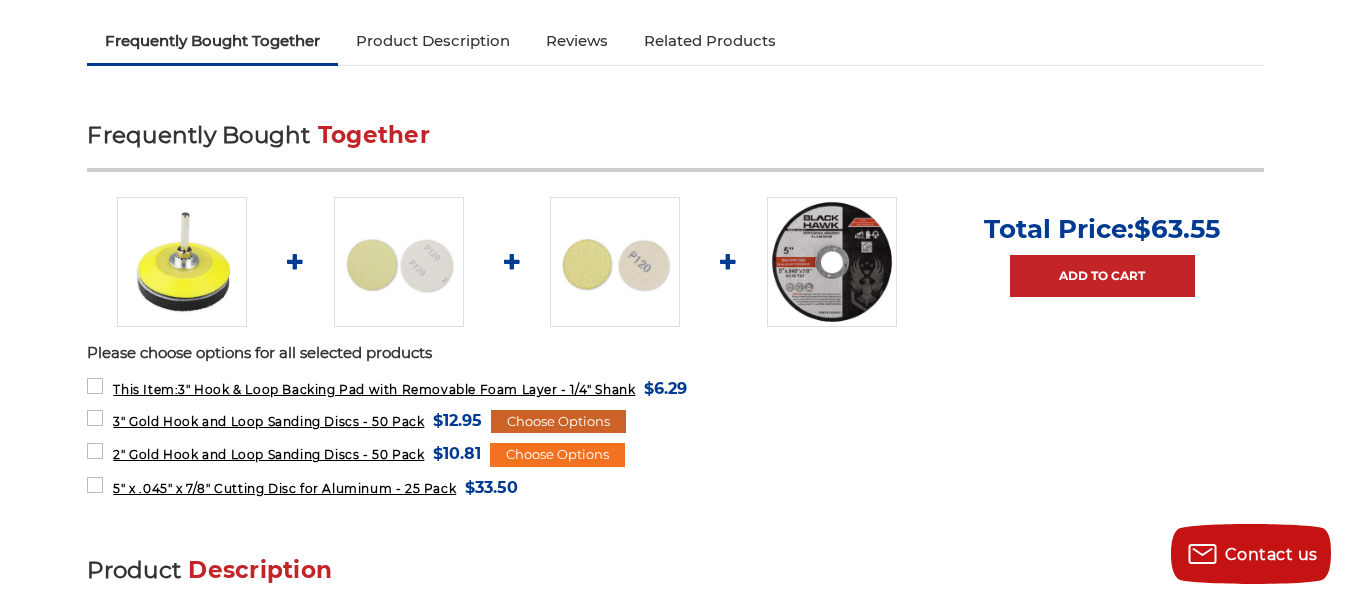 click on "Choose Options" at bounding box center [558, 422] 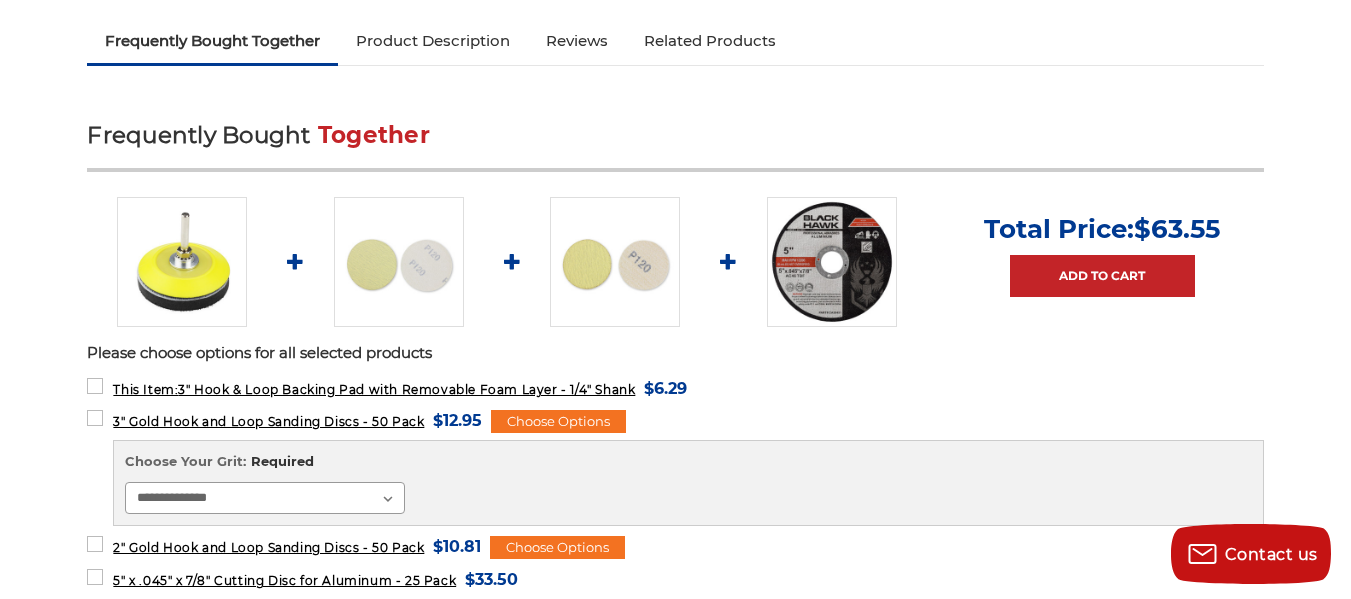 click on "**********" at bounding box center (265, 498) 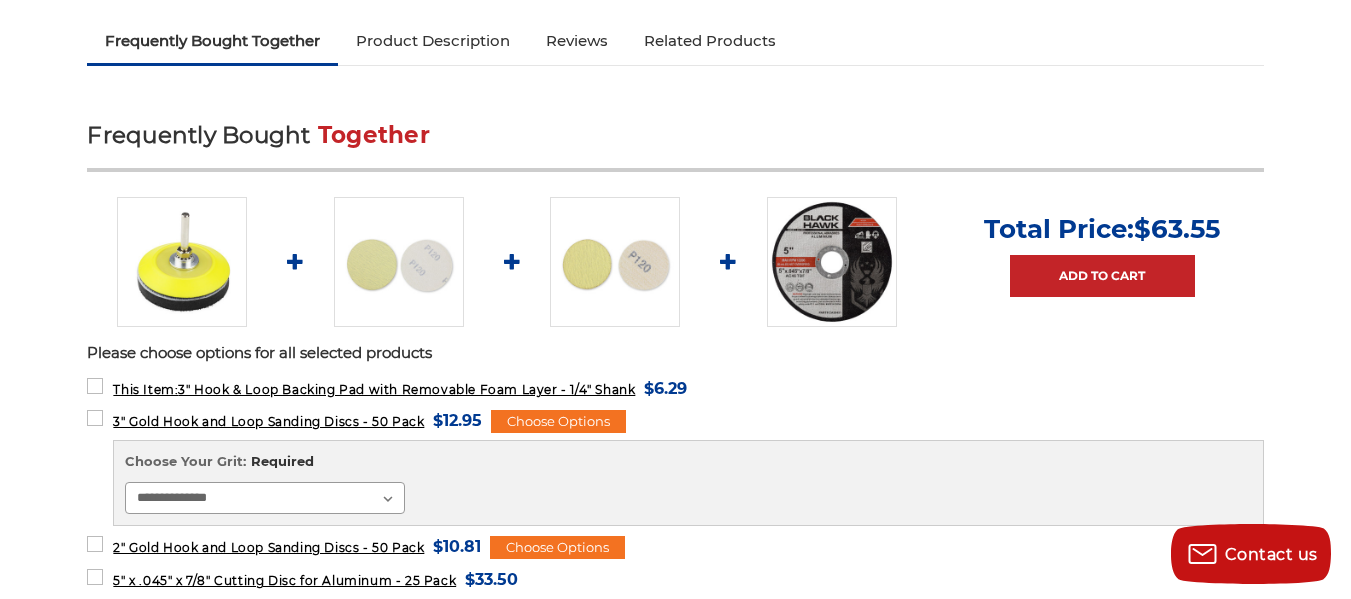 click on "**********" at bounding box center (265, 498) 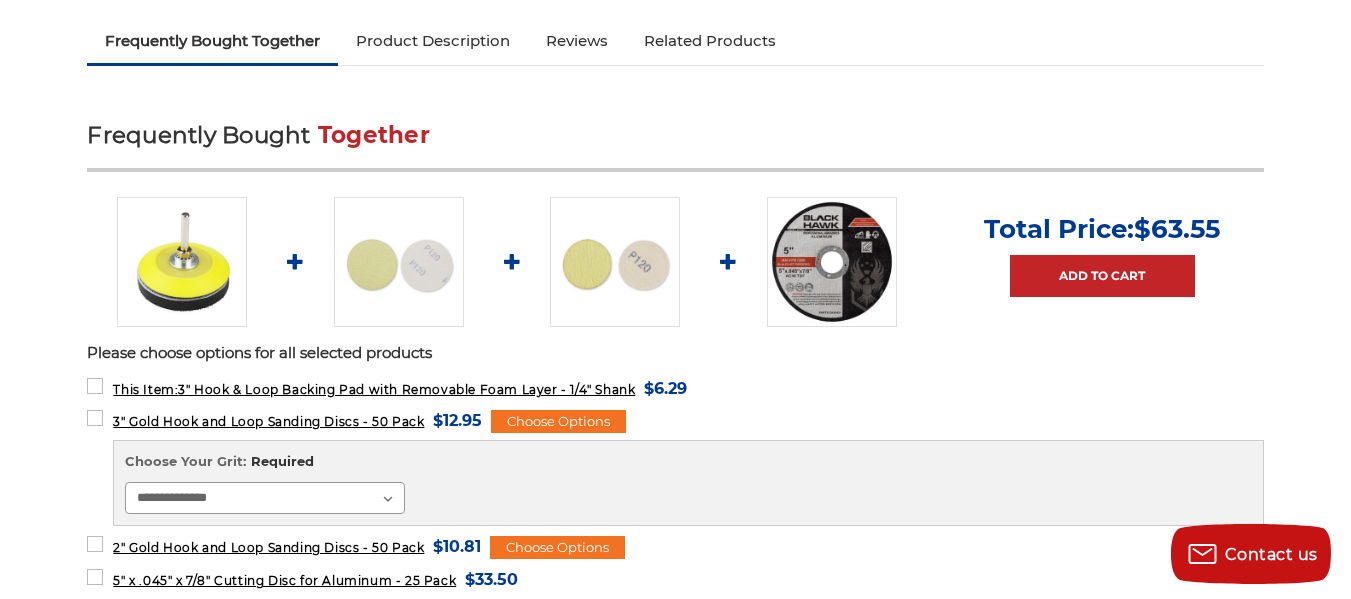 click on "**********" at bounding box center [265, 498] 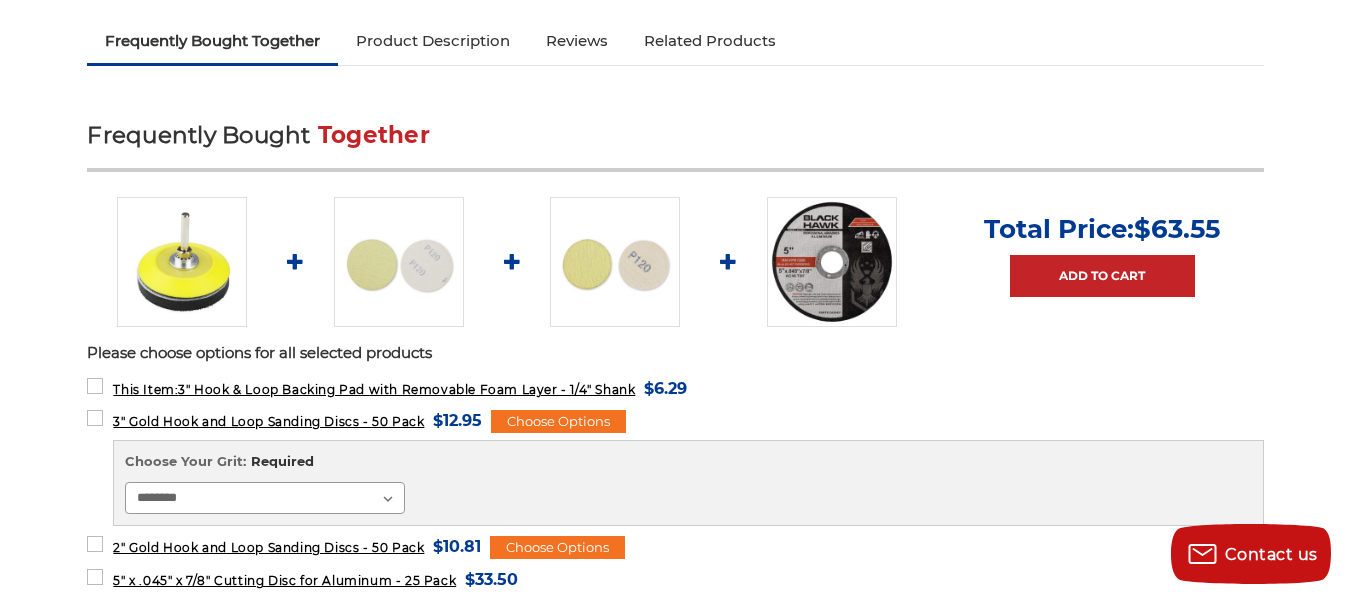 click on "**********" at bounding box center (265, 498) 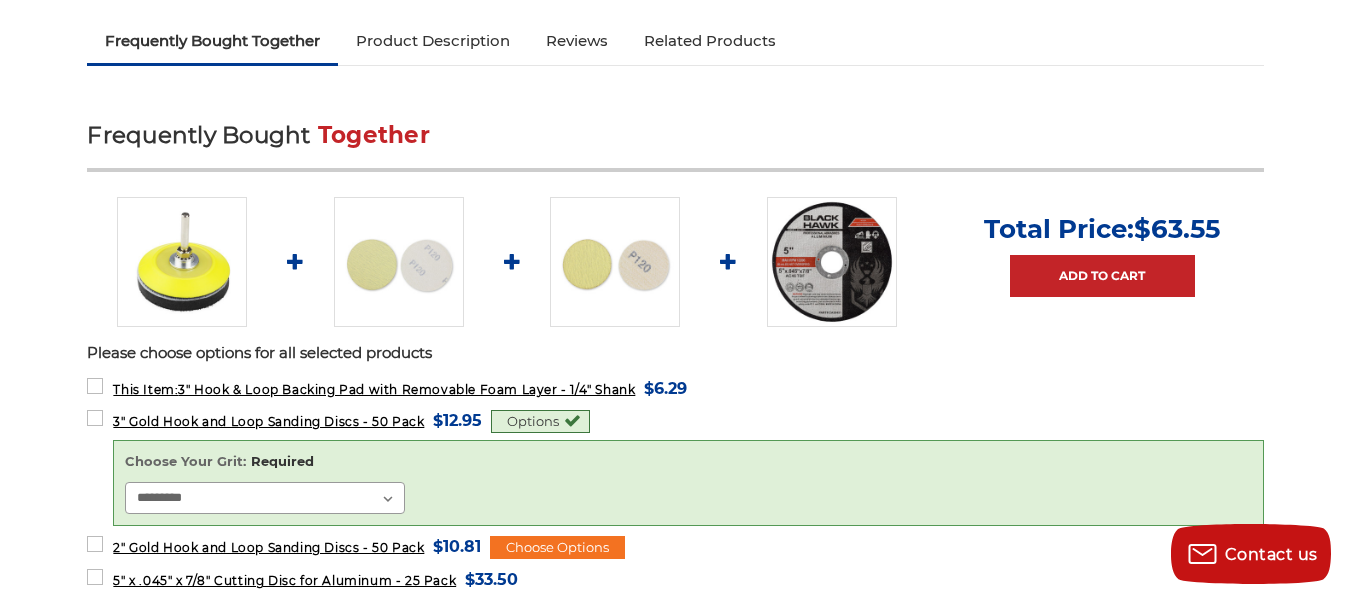 click on "**********" at bounding box center (265, 498) 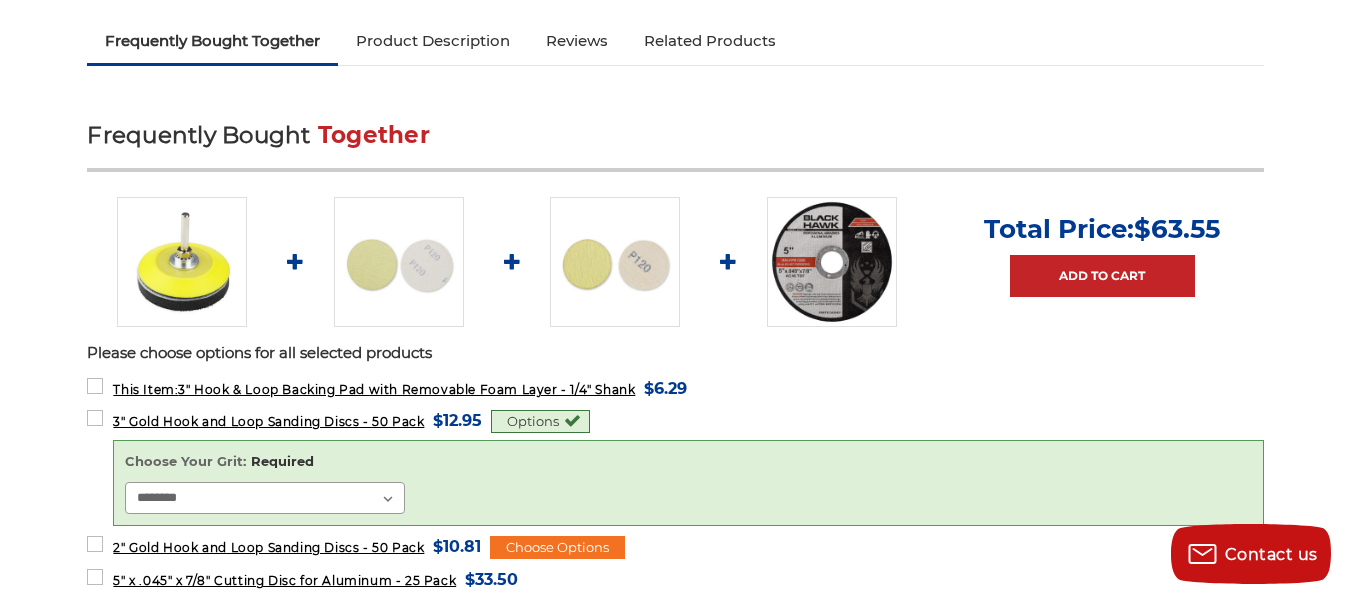 click on "**********" at bounding box center (265, 498) 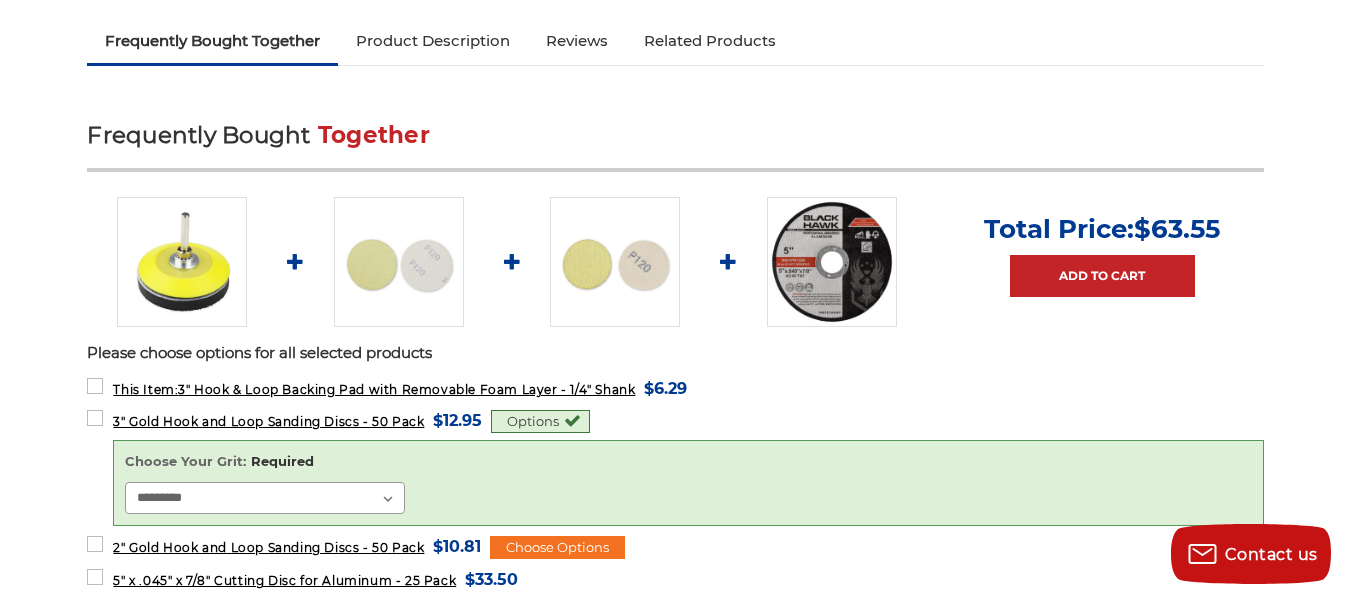 click on "**********" at bounding box center [265, 498] 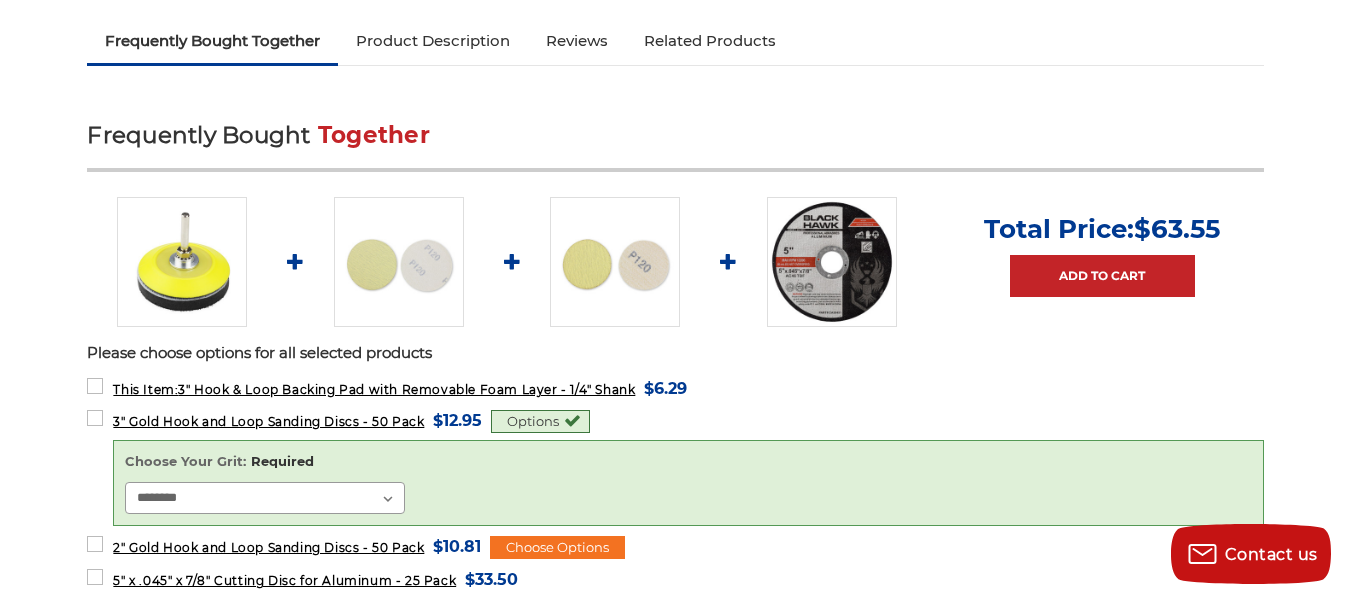click on "**********" at bounding box center (265, 498) 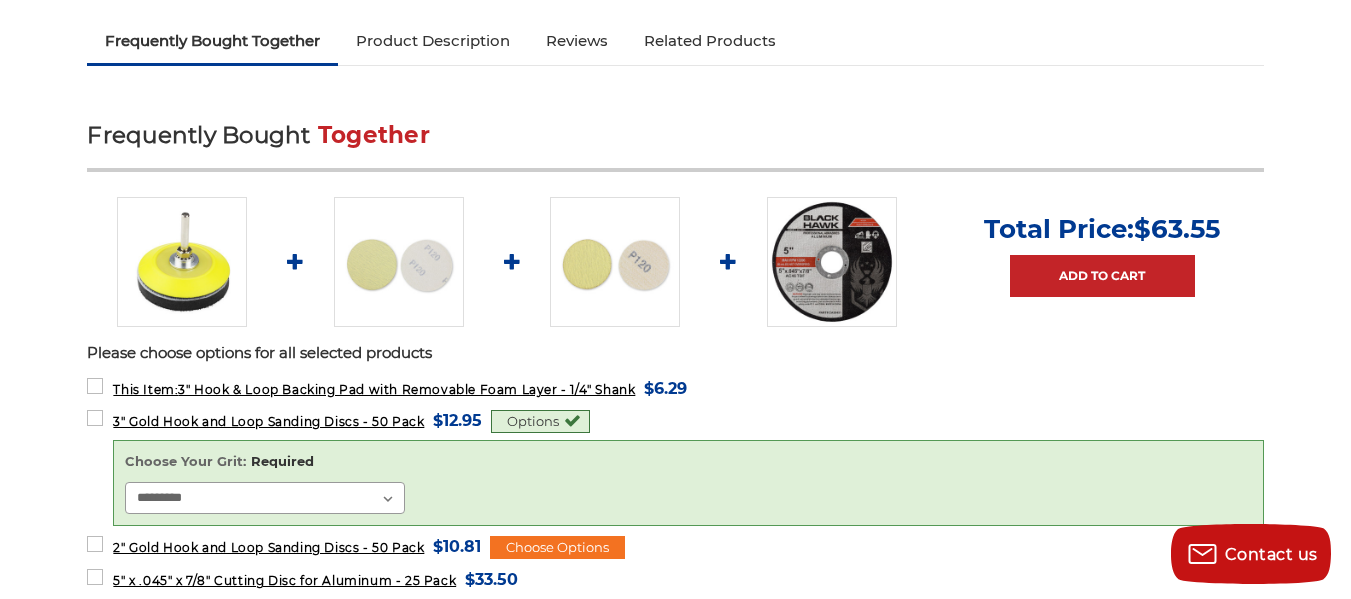 click on "**********" at bounding box center (265, 498) 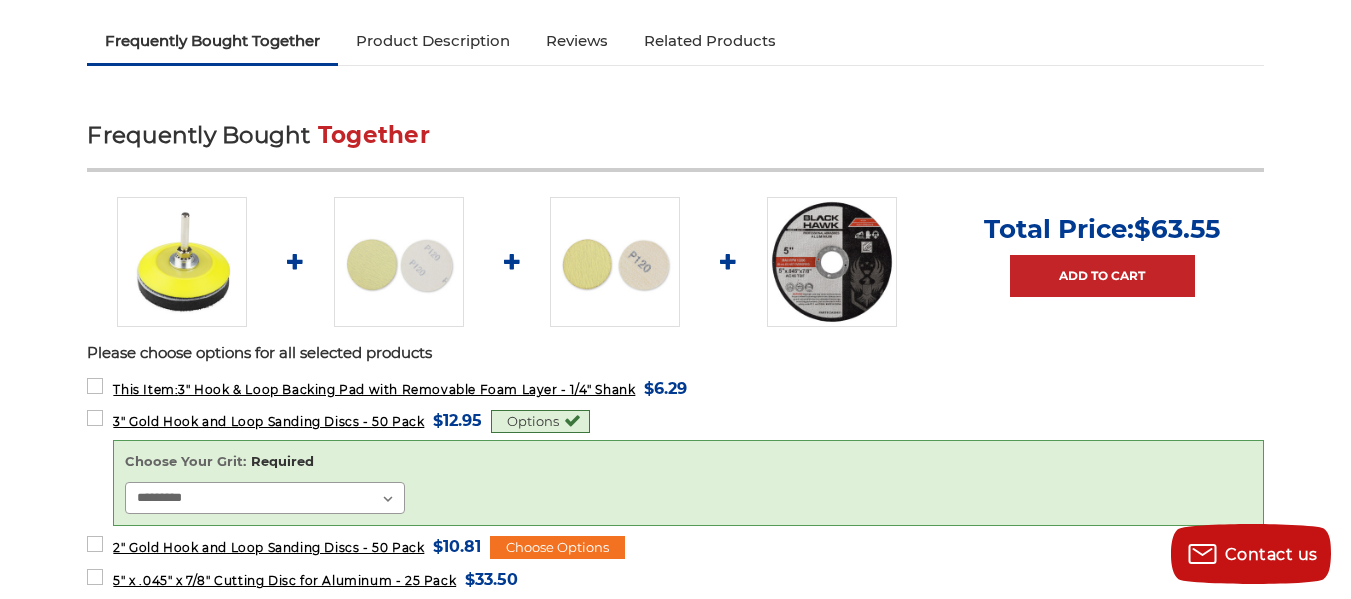 select on "****" 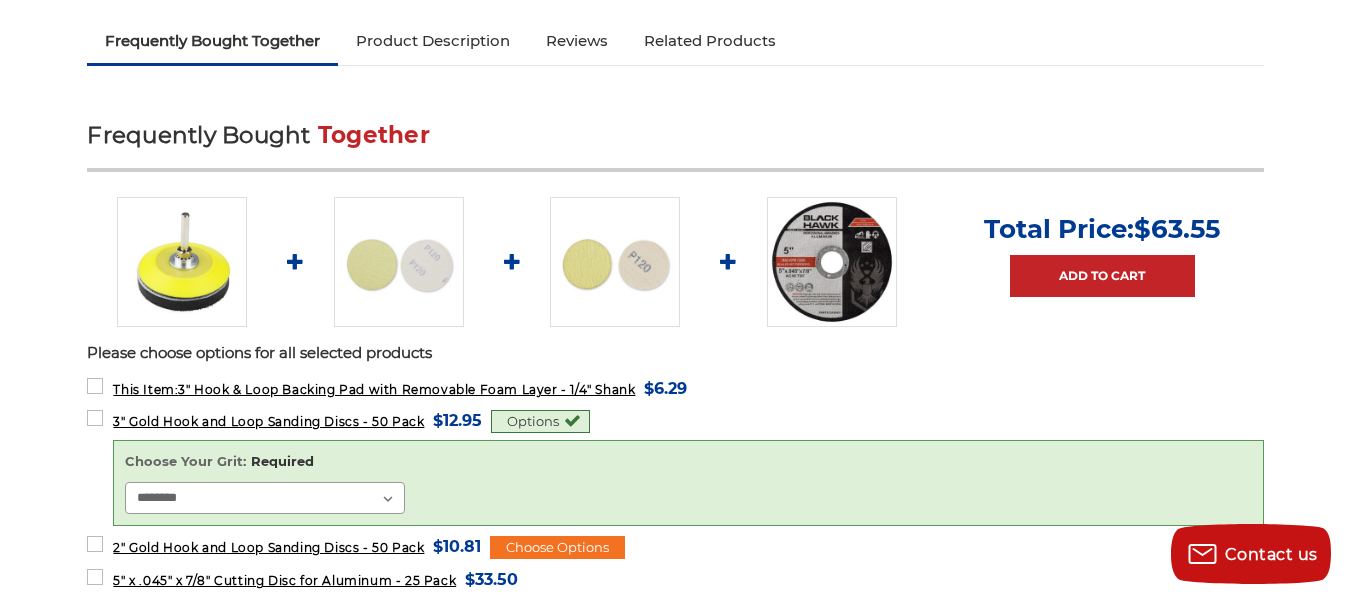 click on "**********" at bounding box center [265, 498] 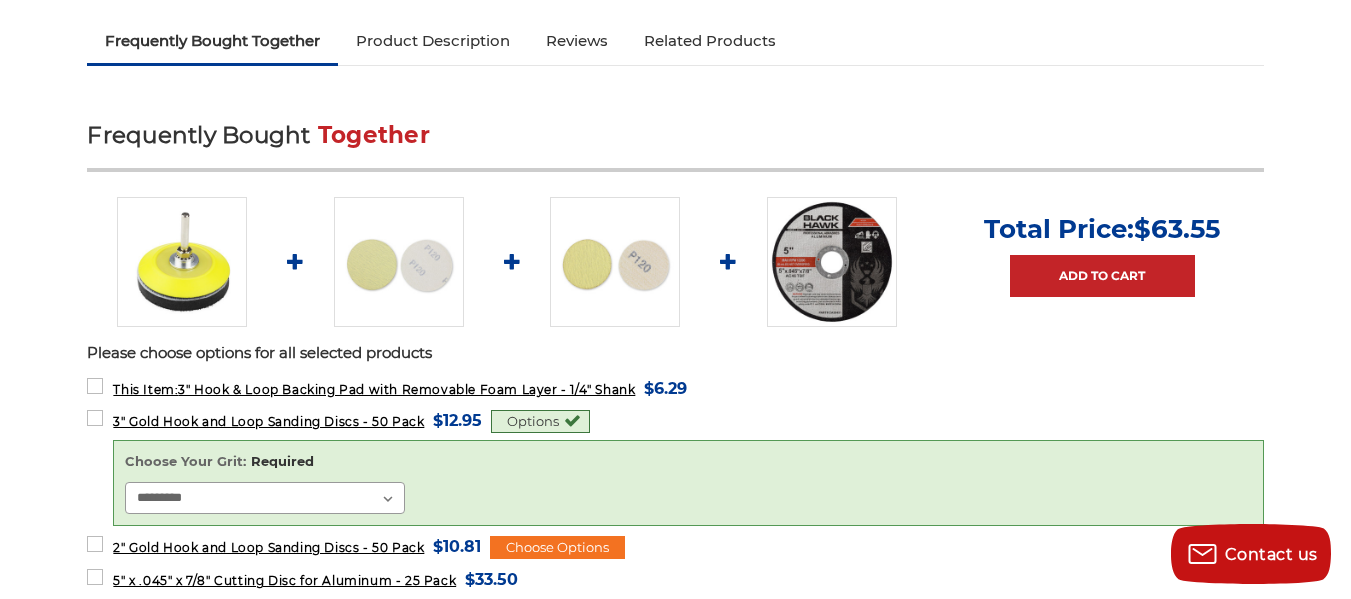 click on "**********" at bounding box center (265, 498) 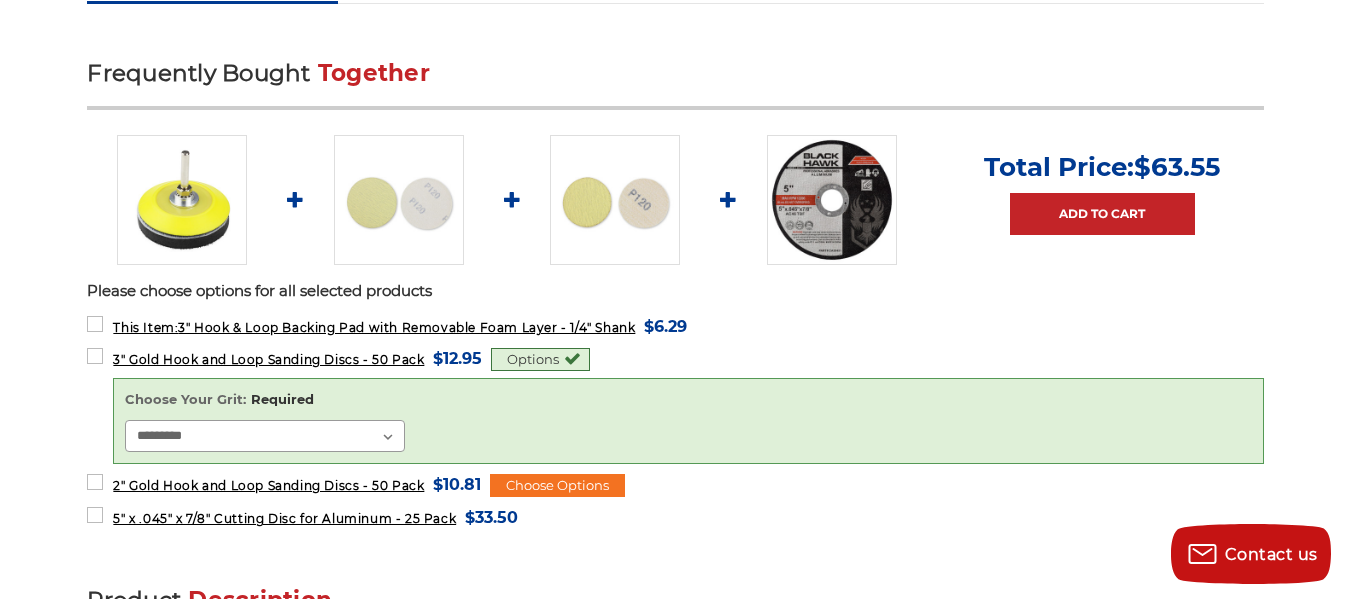 scroll, scrollTop: 756, scrollLeft: 0, axis: vertical 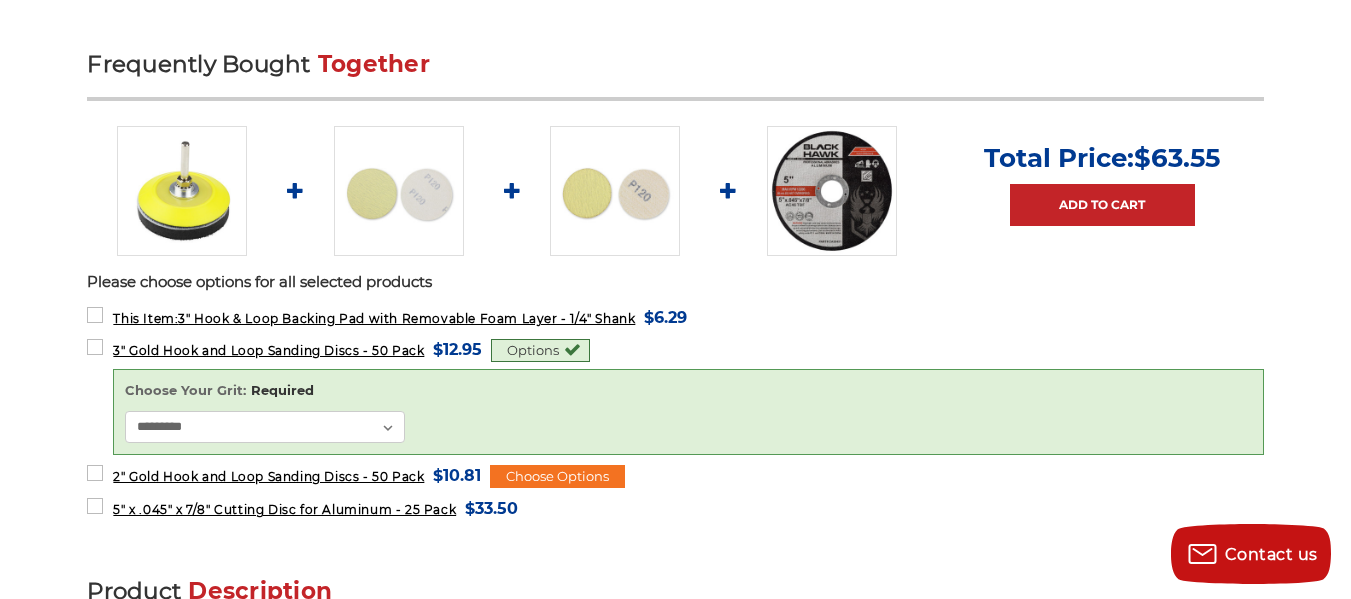 click on "Options" at bounding box center (540, 351) 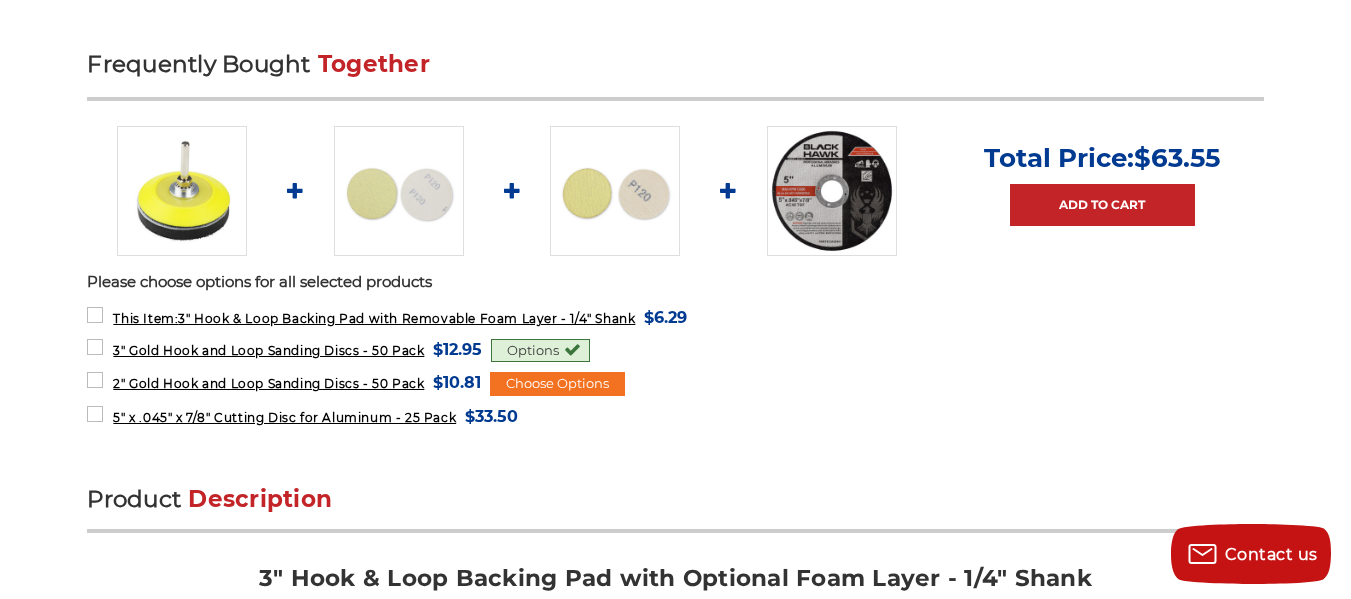 click on "Options" at bounding box center (540, 351) 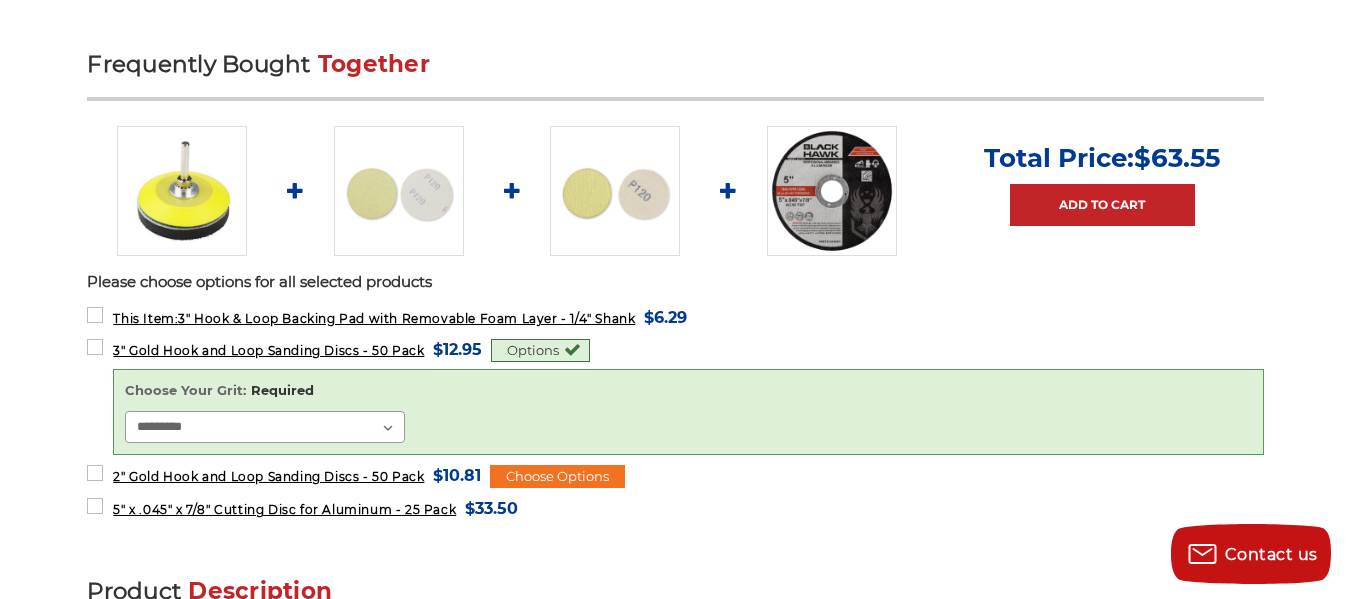 click on "**********" at bounding box center (265, 427) 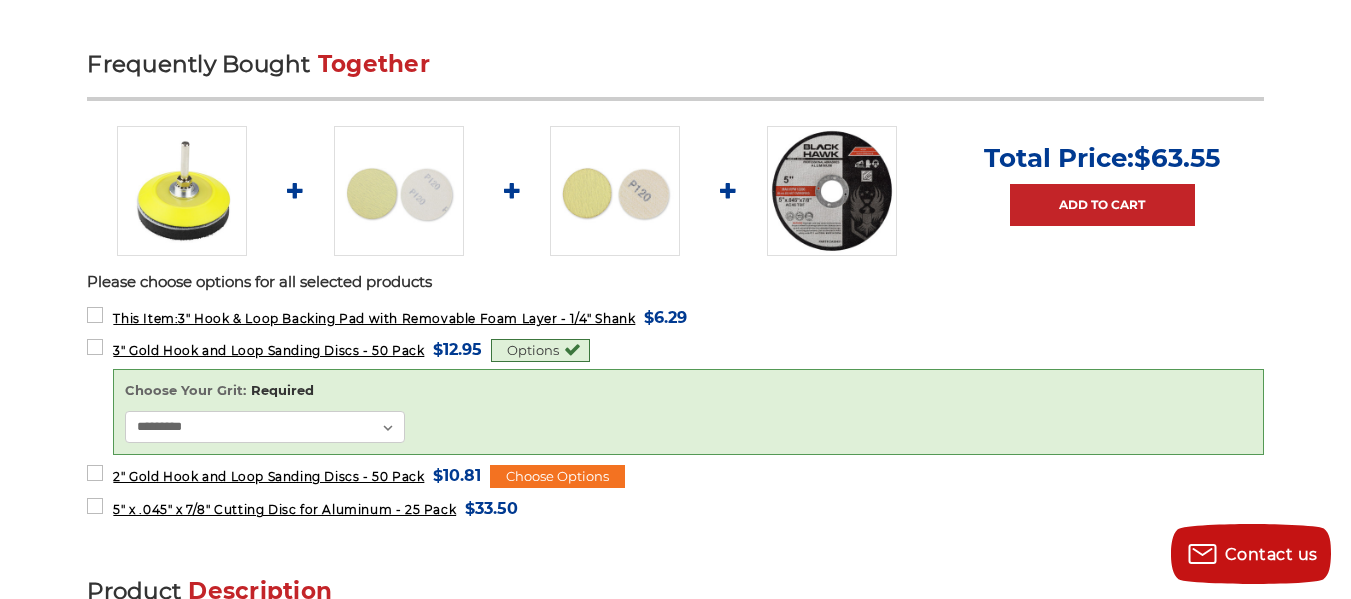 click on "Options" at bounding box center (540, 351) 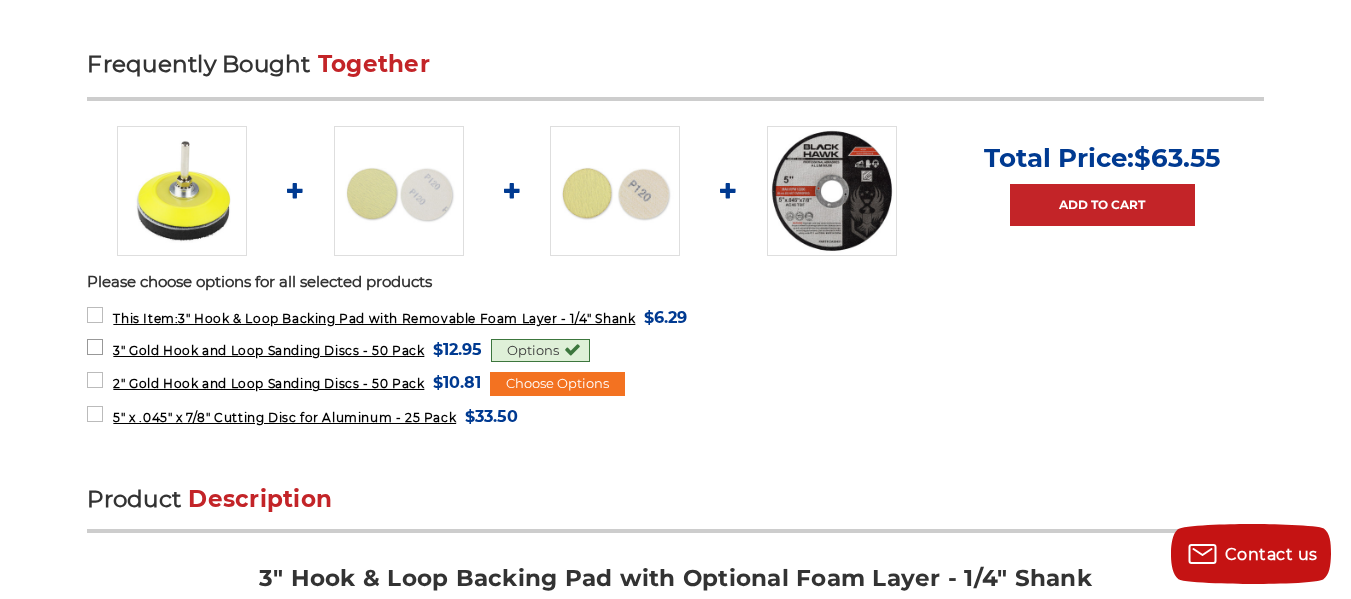 click on "3" Gold Hook and Loop Sanding Discs - 50 Pack" at bounding box center [268, 350] 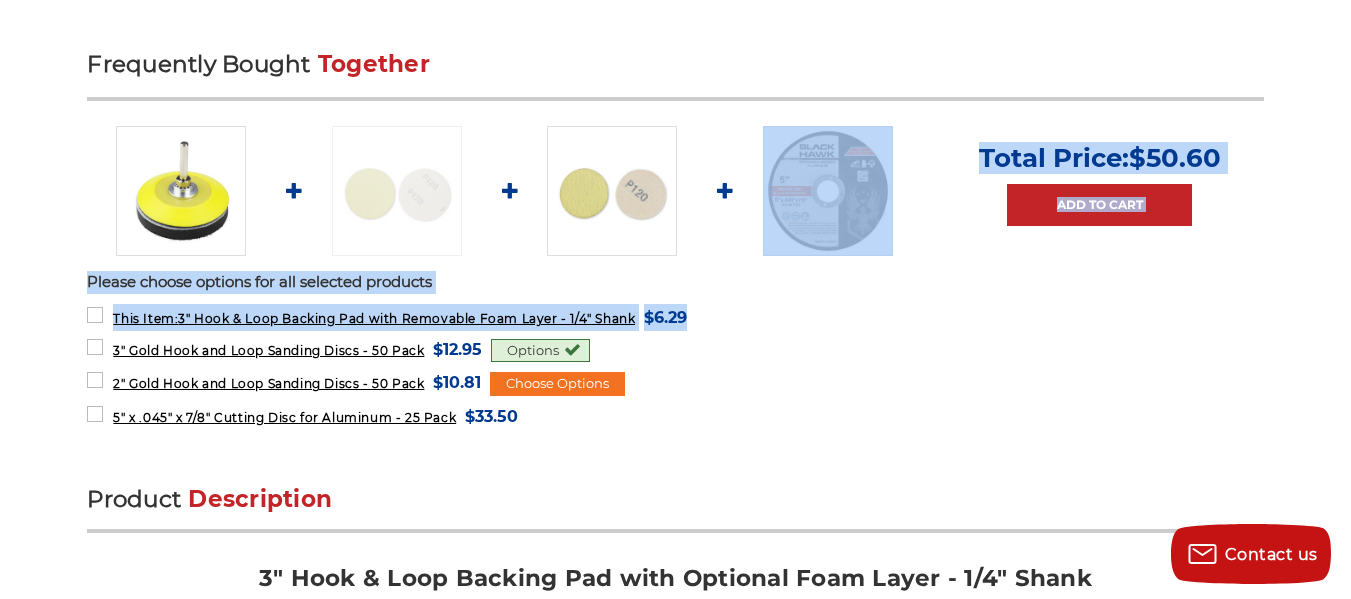 drag, startPoint x: 754, startPoint y: 317, endPoint x: 799, endPoint y: 118, distance: 204.0245 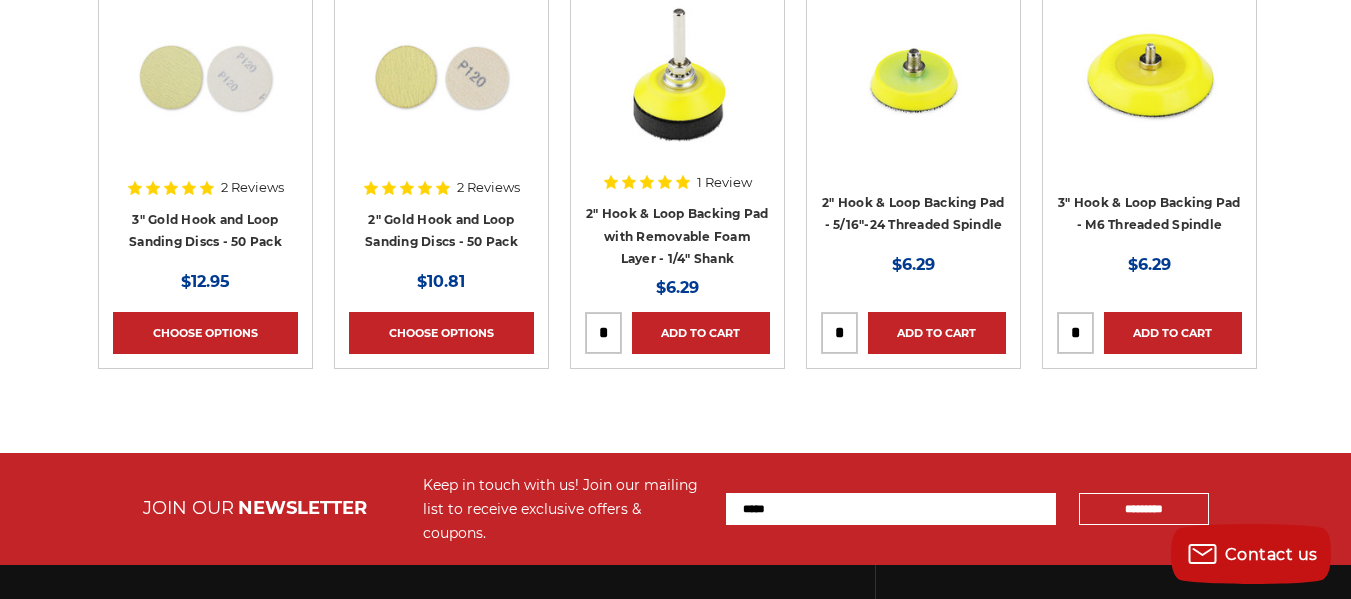 scroll, scrollTop: 4004, scrollLeft: 0, axis: vertical 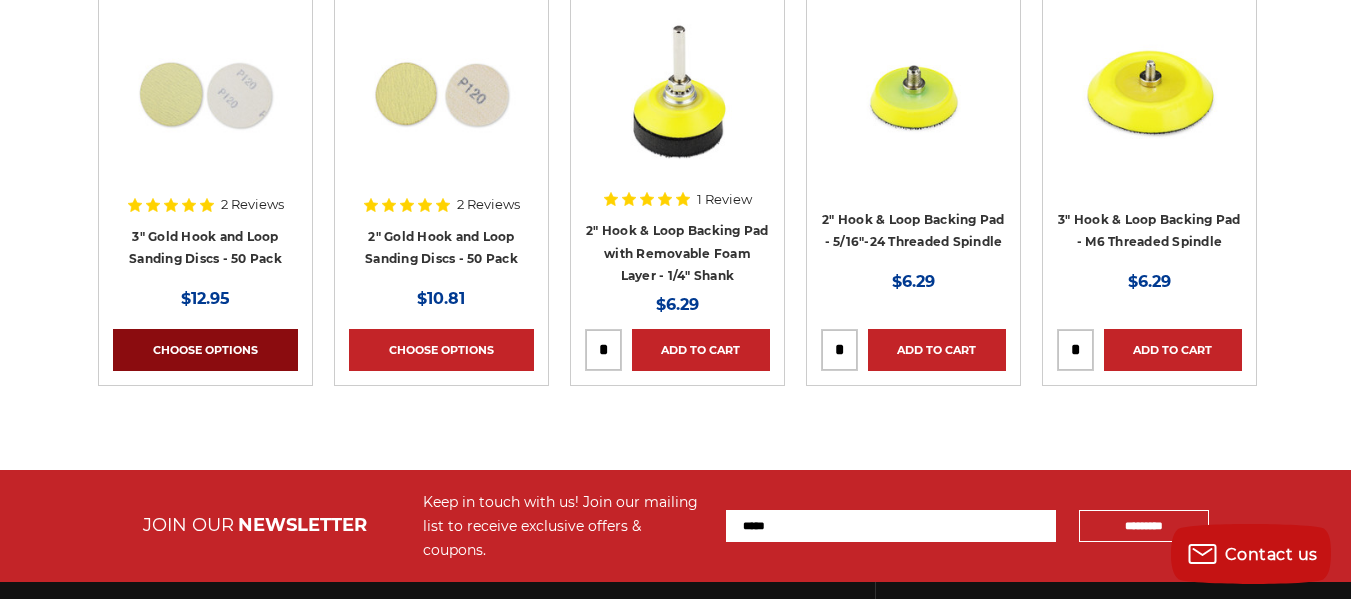 click on "Choose Options" at bounding box center (205, 350) 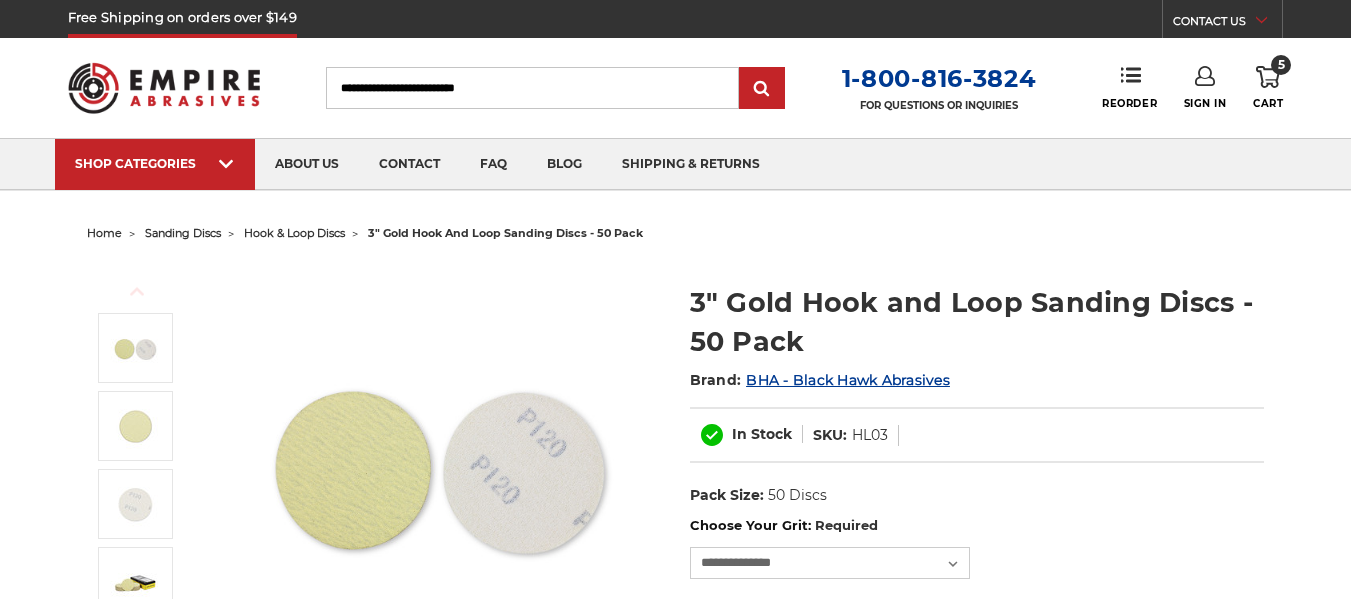 scroll, scrollTop: 0, scrollLeft: 0, axis: both 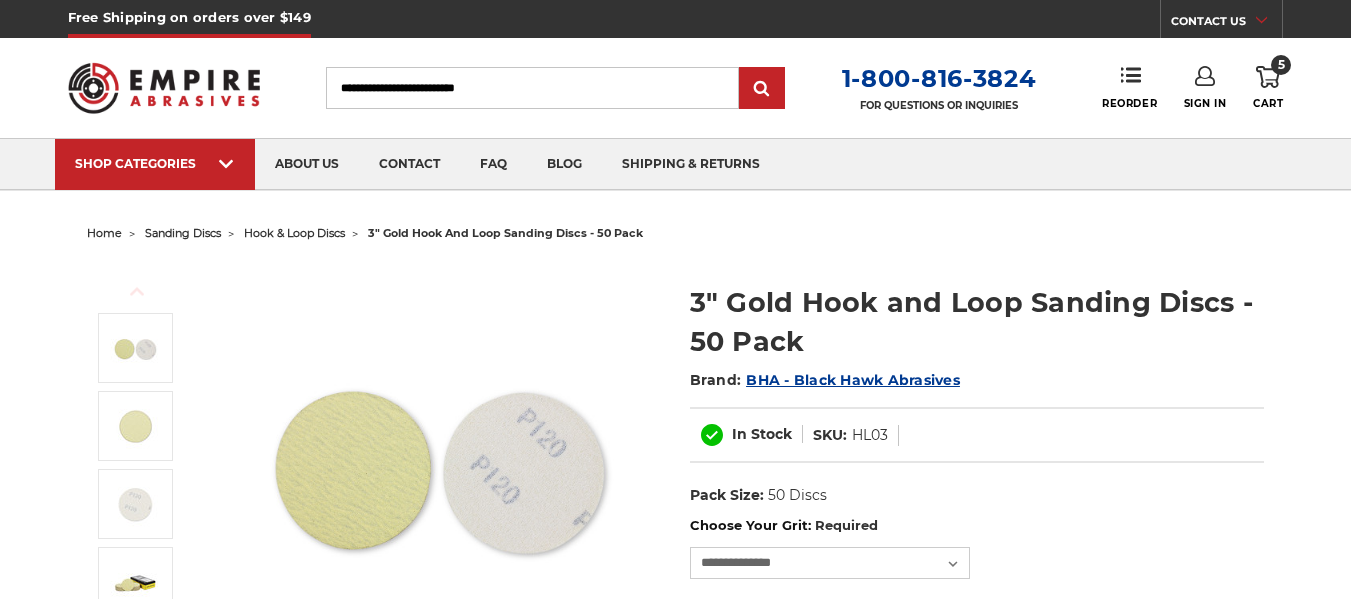click at bounding box center (438, 462) 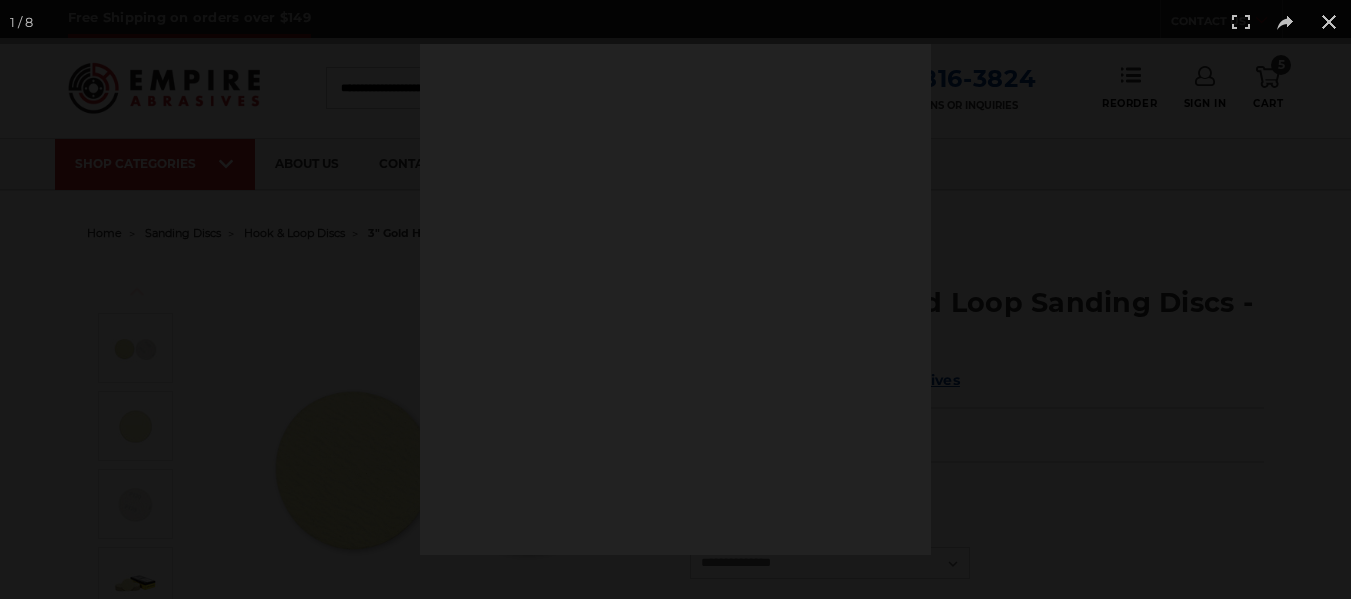 scroll, scrollTop: 0, scrollLeft: 0, axis: both 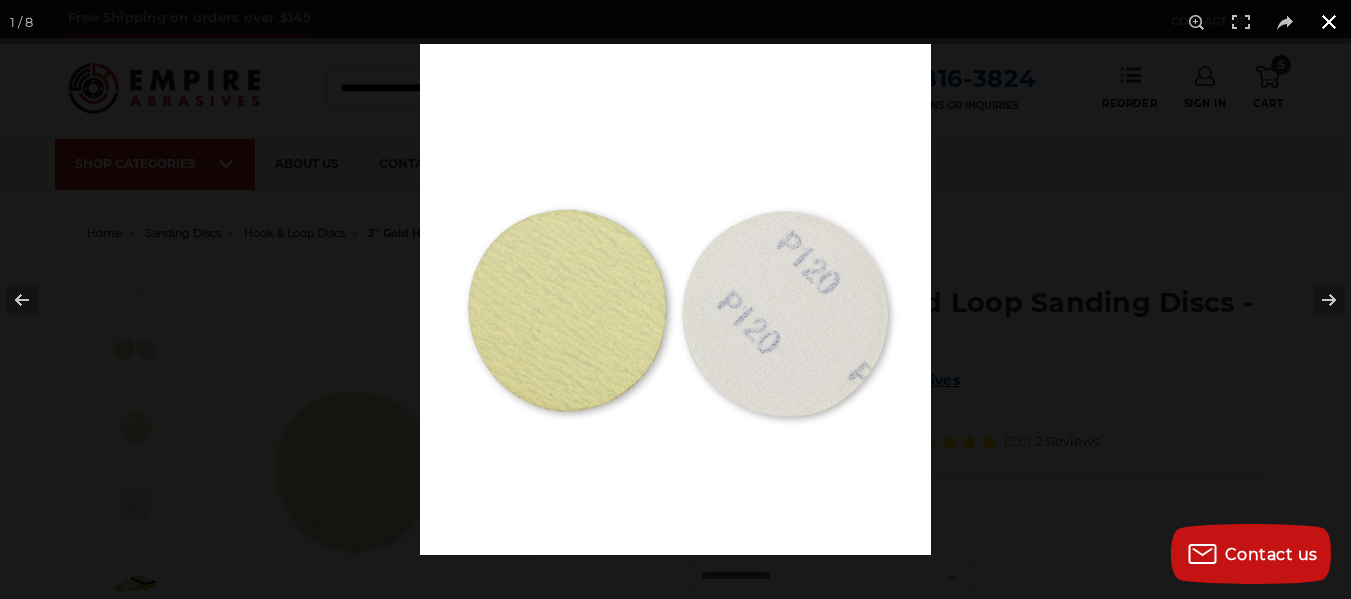 click at bounding box center [1329, 22] 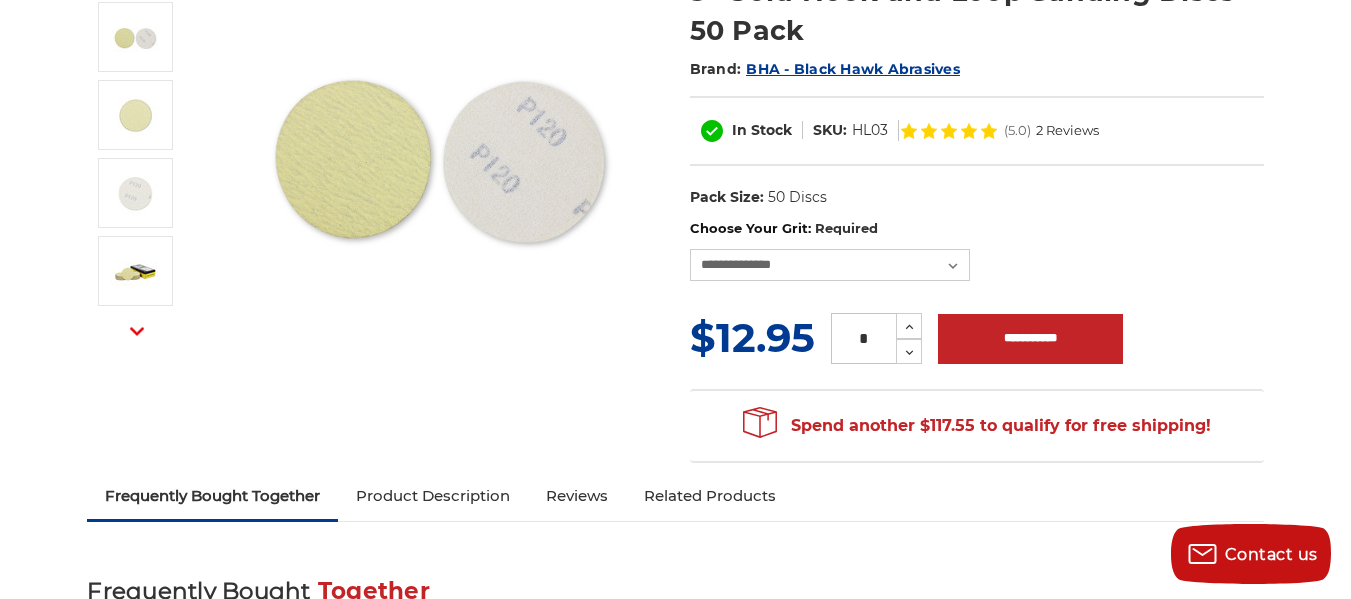 scroll, scrollTop: 321, scrollLeft: 0, axis: vertical 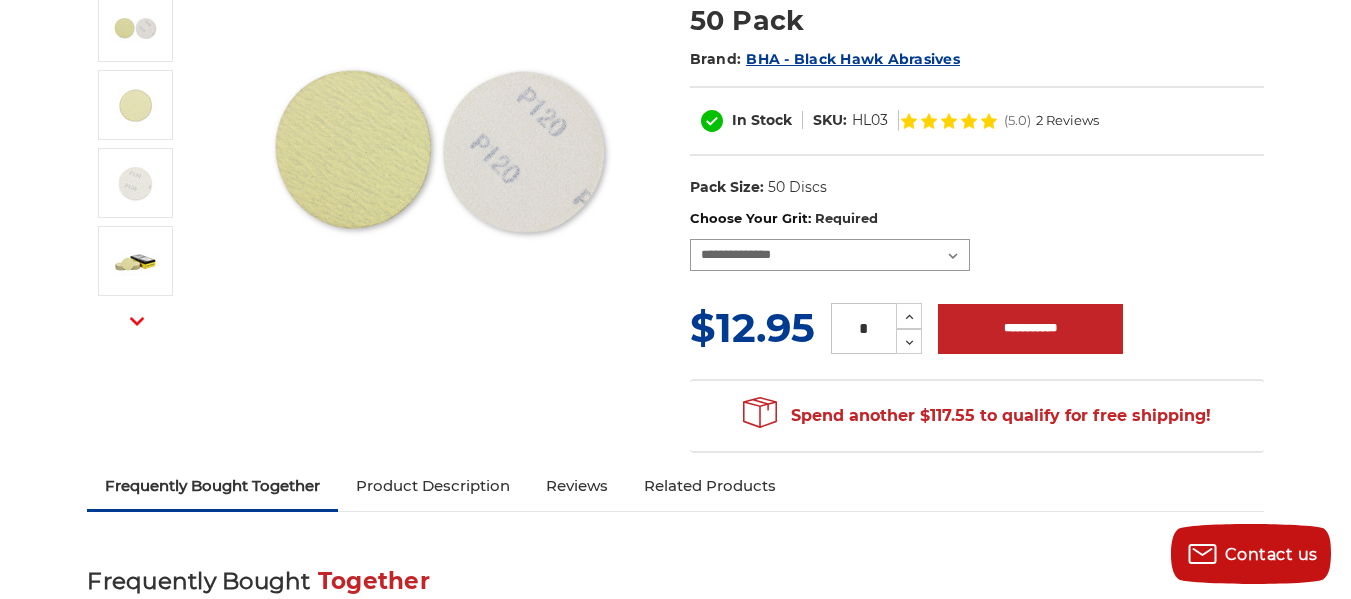 click on "**********" at bounding box center [830, 255] 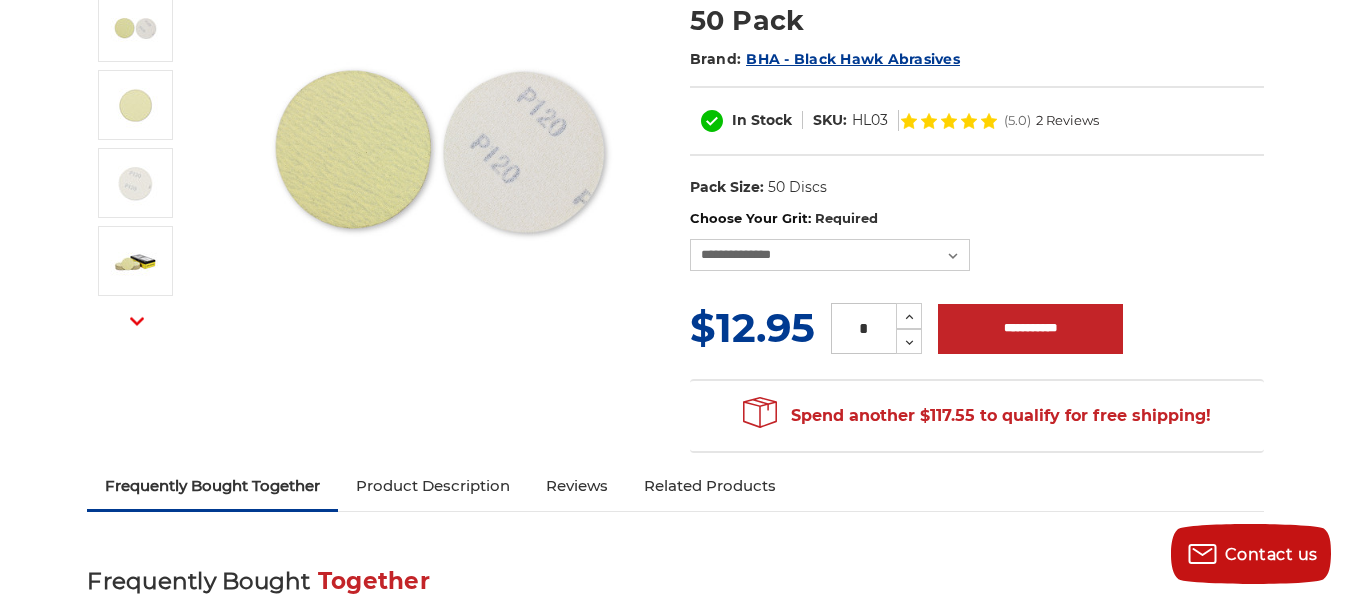click on "Previous
Next" at bounding box center (675, 195) 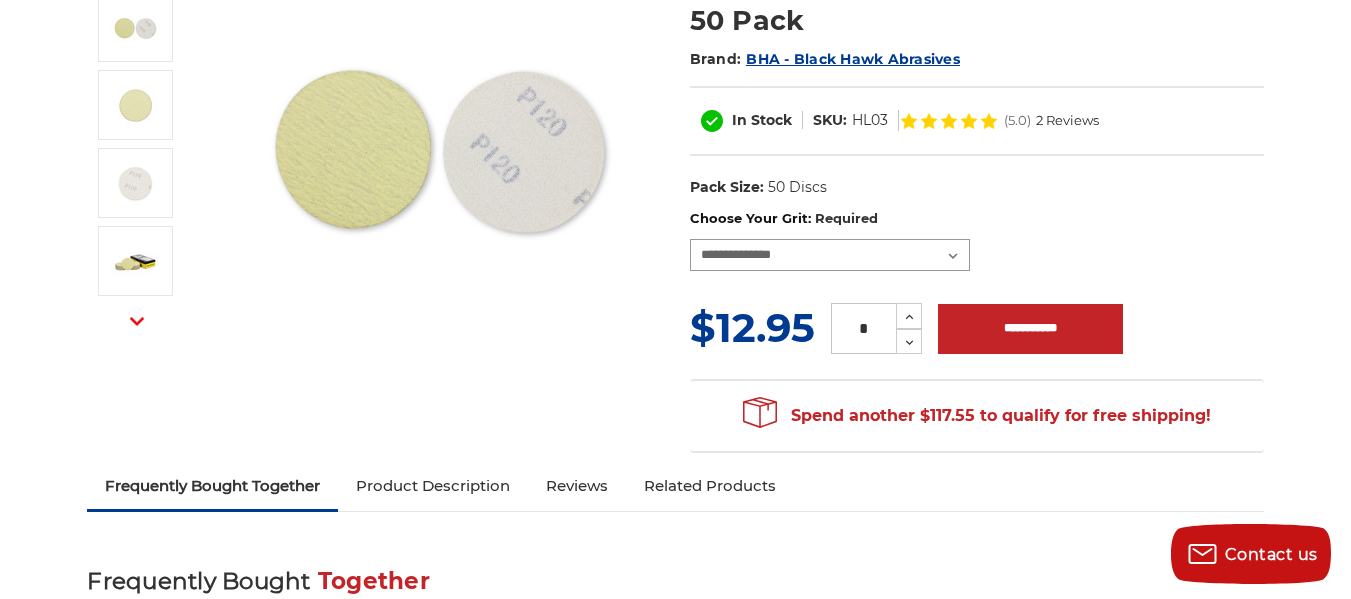 click on "**********" at bounding box center [830, 255] 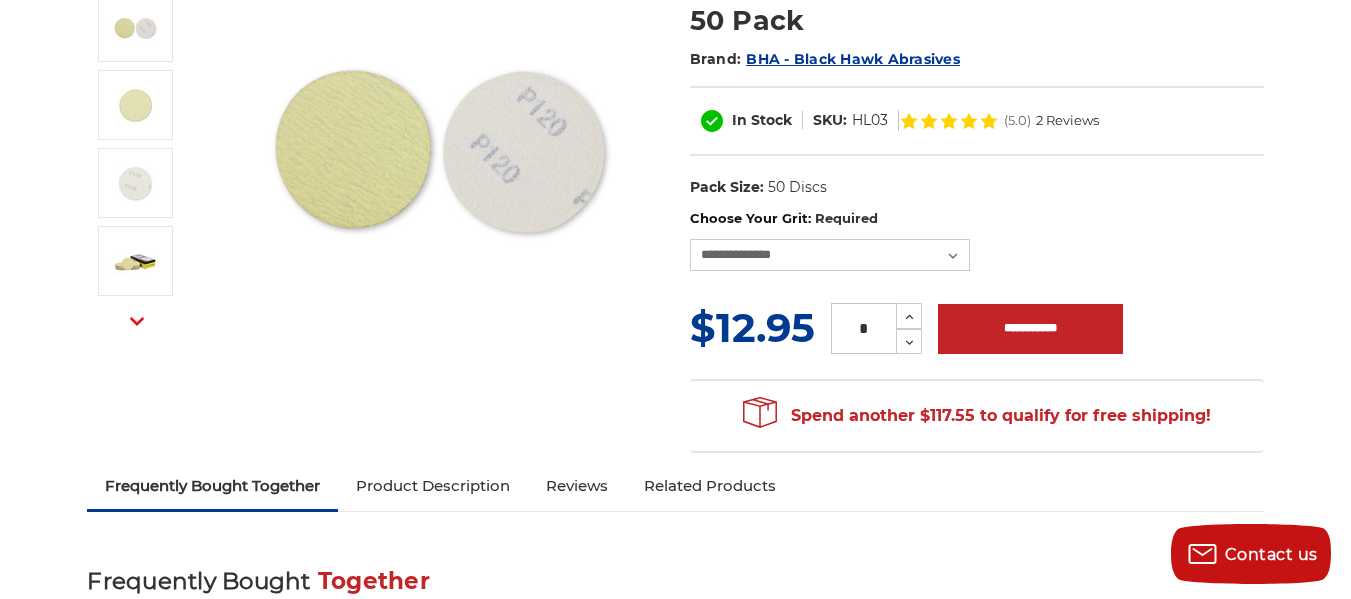 click at bounding box center [438, 141] 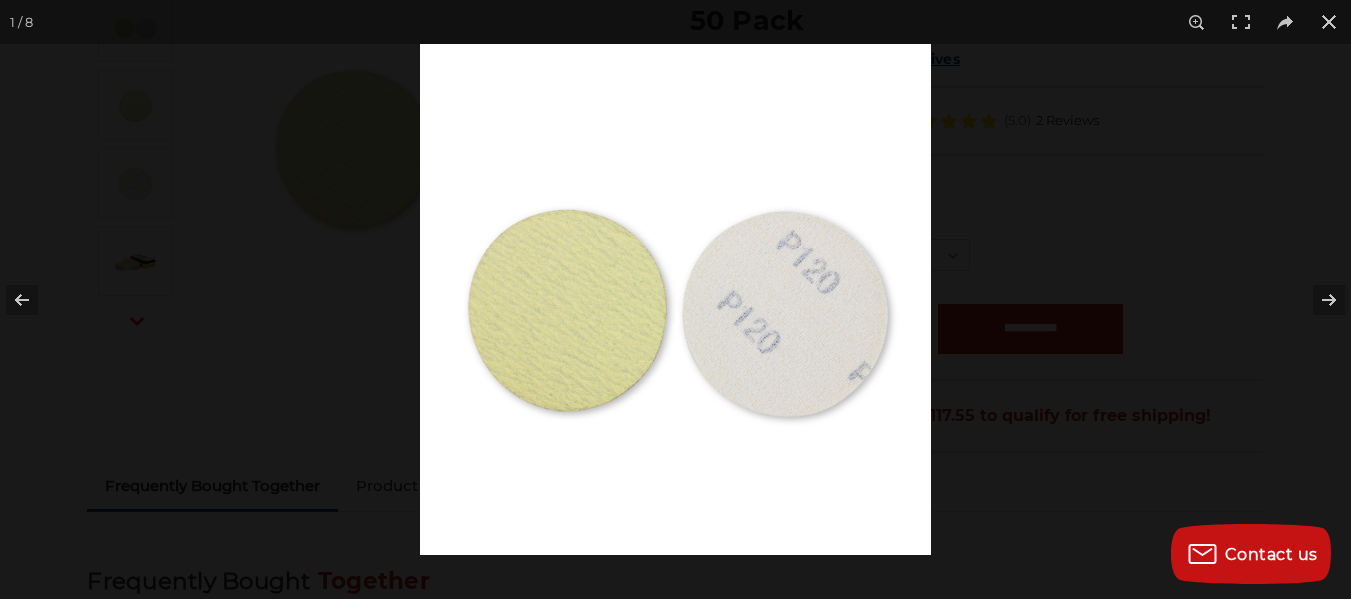 click at bounding box center [675, 299] 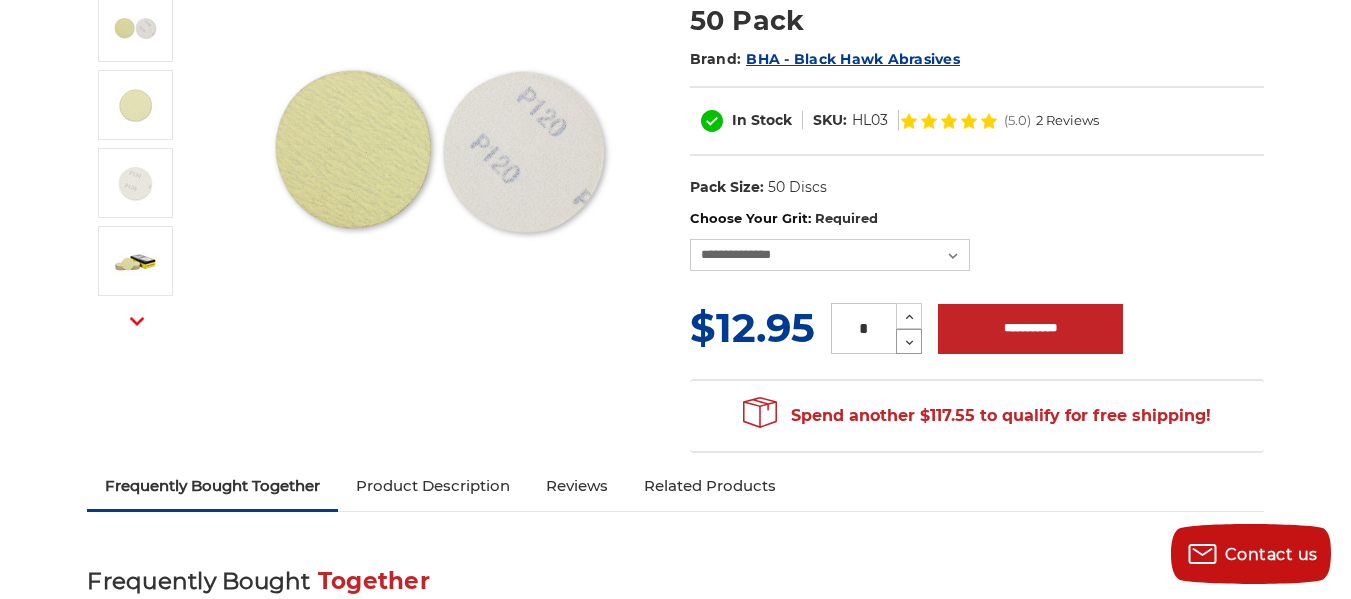 click 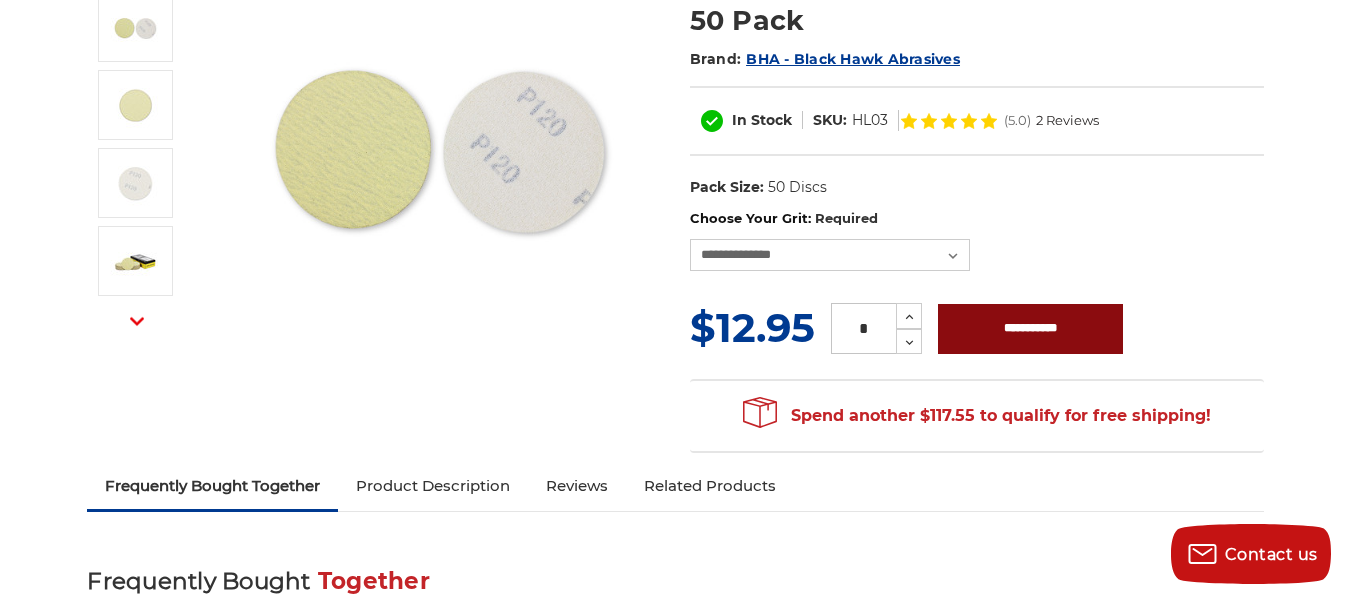 click on "**********" at bounding box center [1030, 329] 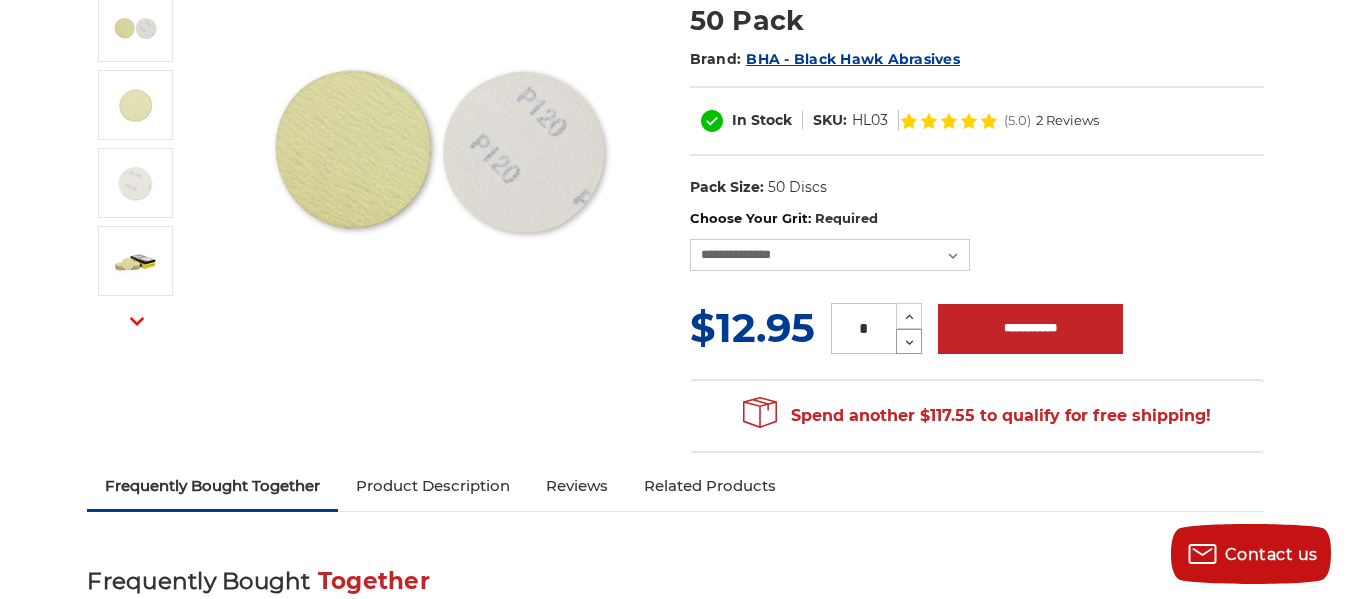 click 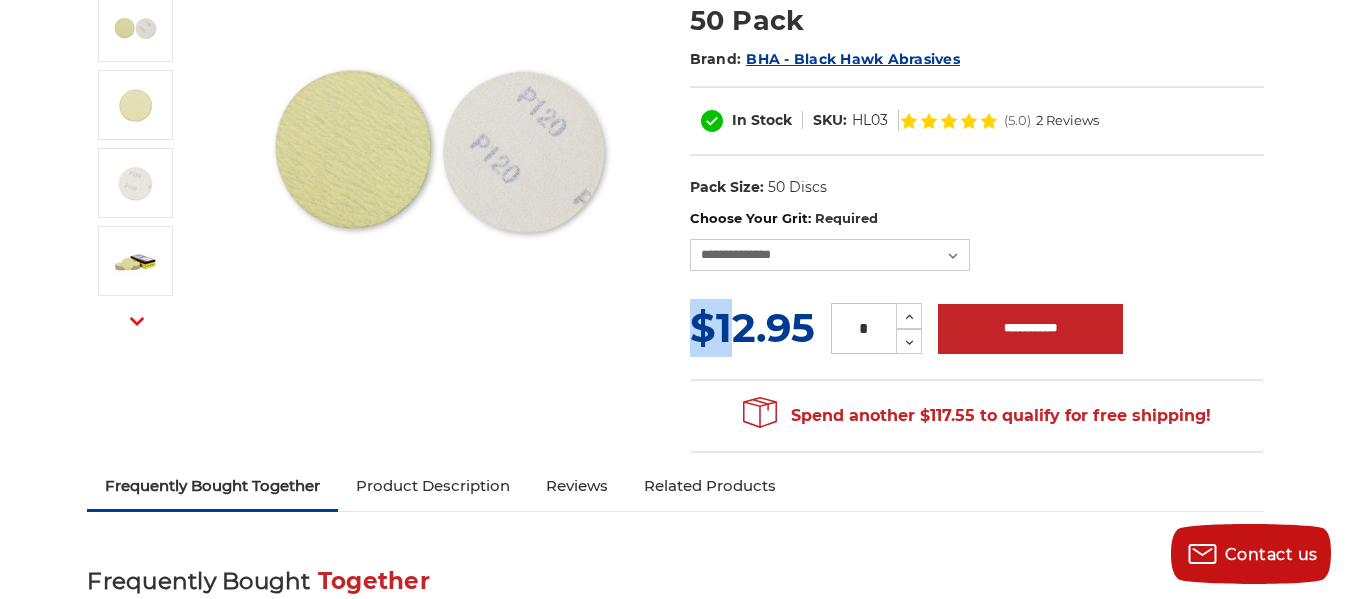 drag, startPoint x: 904, startPoint y: 335, endPoint x: 658, endPoint y: 339, distance: 246.03252 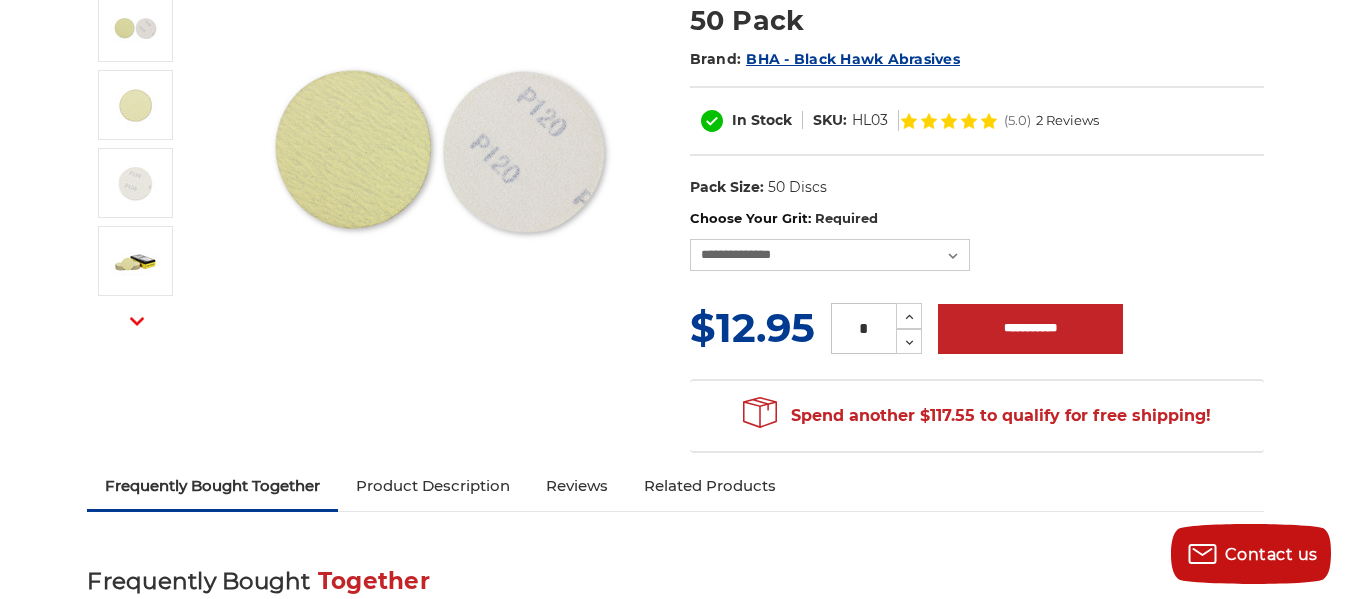 drag, startPoint x: 650, startPoint y: 337, endPoint x: 555, endPoint y: 387, distance: 107.35455 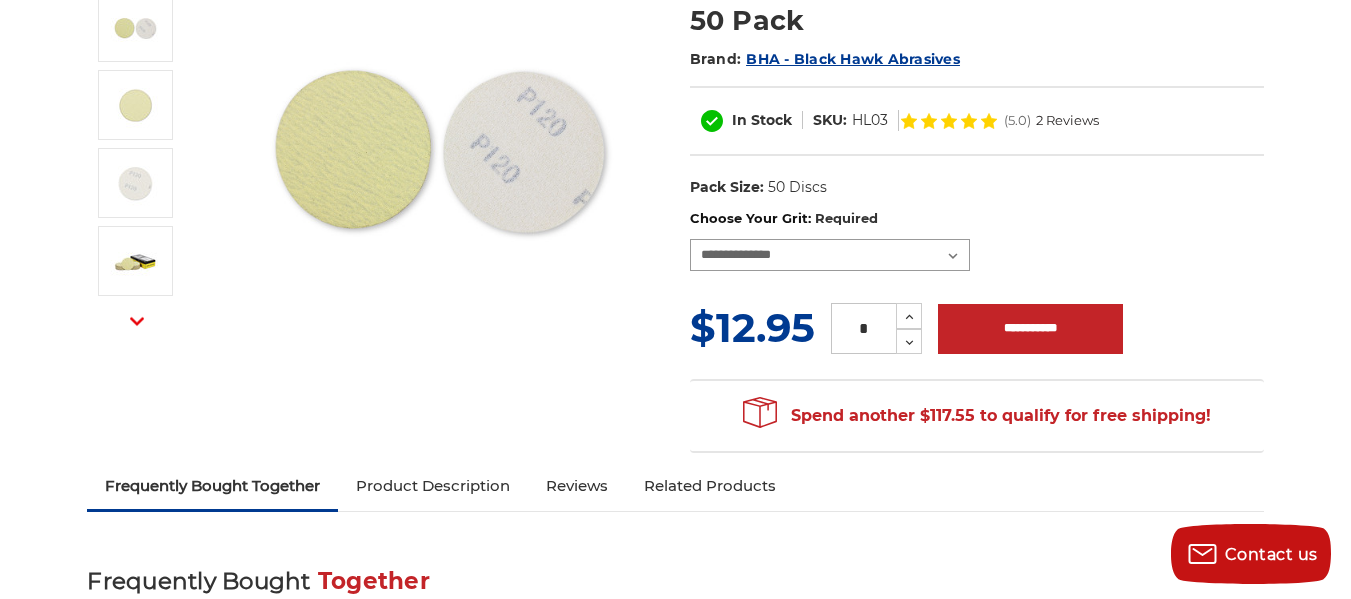 drag, startPoint x: 955, startPoint y: 254, endPoint x: 905, endPoint y: 256, distance: 50.039986 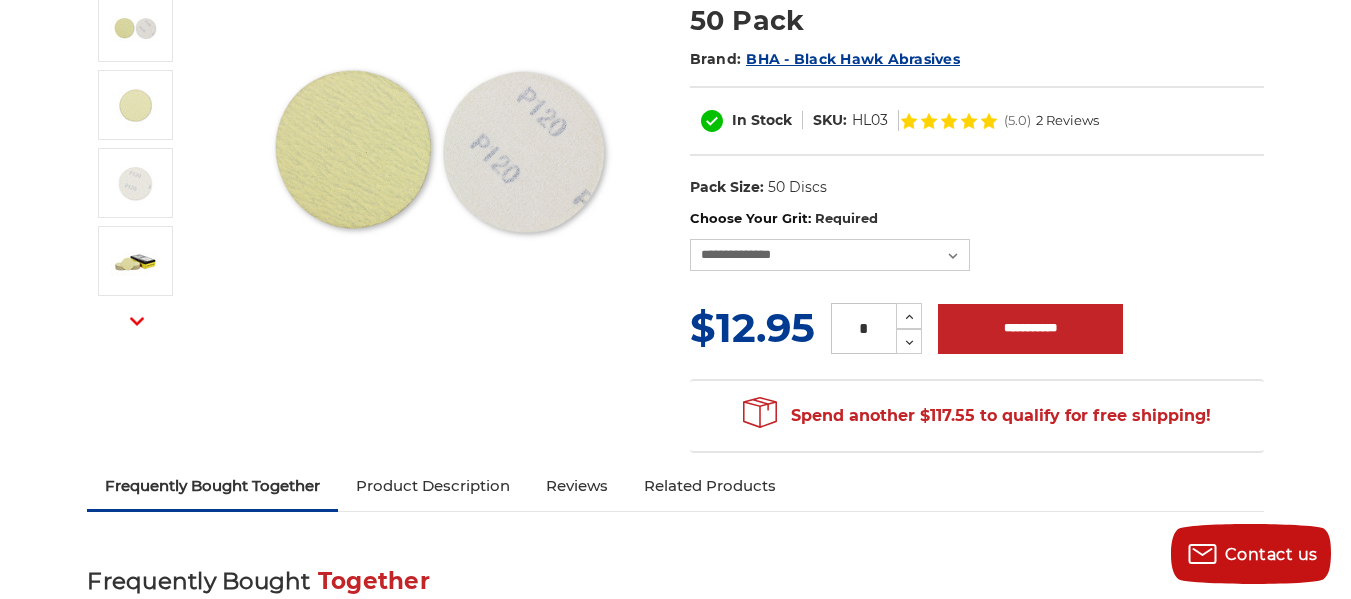 drag, startPoint x: 905, startPoint y: 256, endPoint x: 625, endPoint y: 338, distance: 291.76016 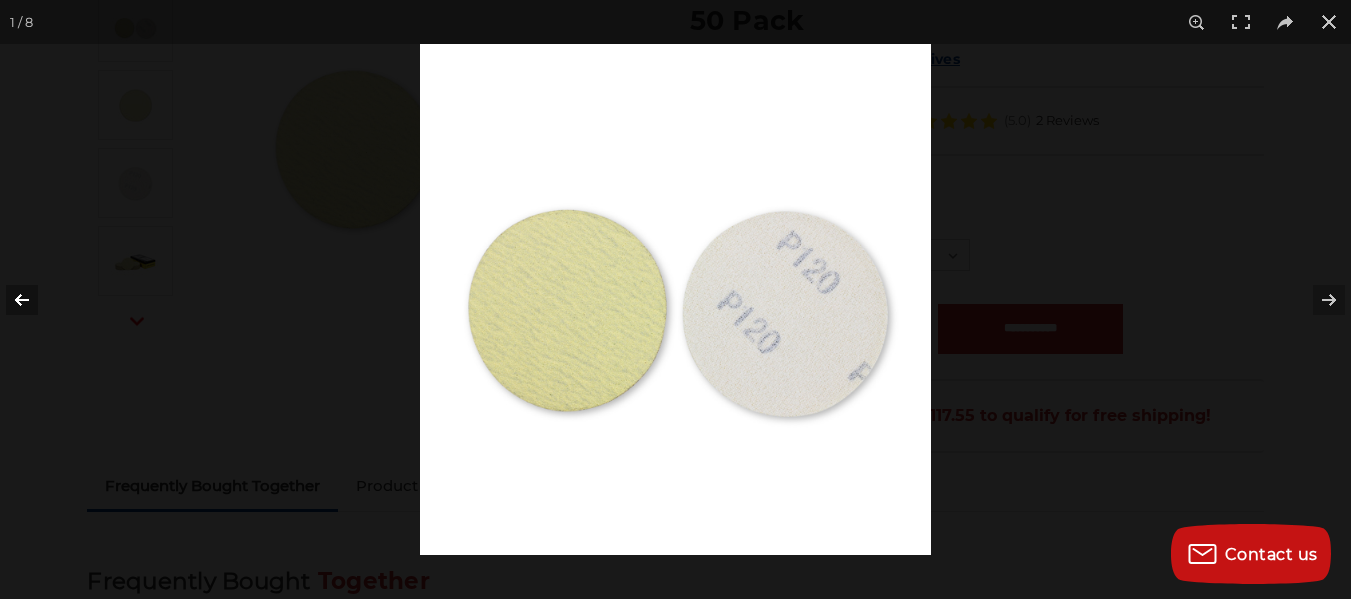 click at bounding box center [35, 300] 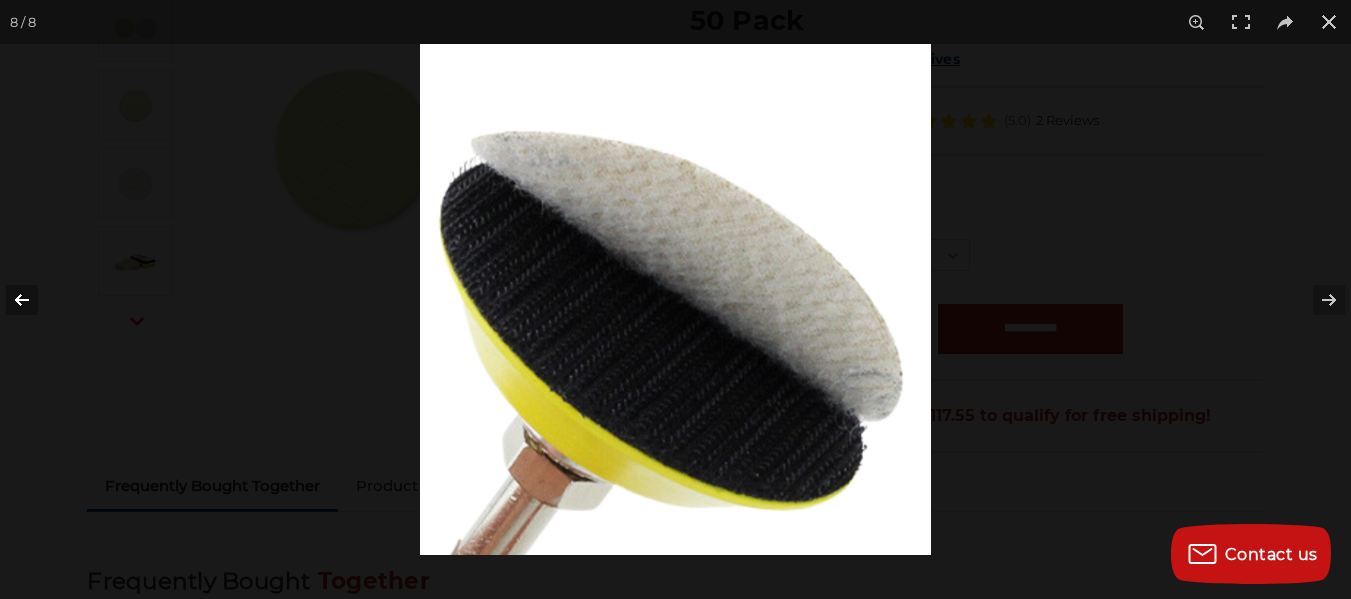 click at bounding box center [35, 300] 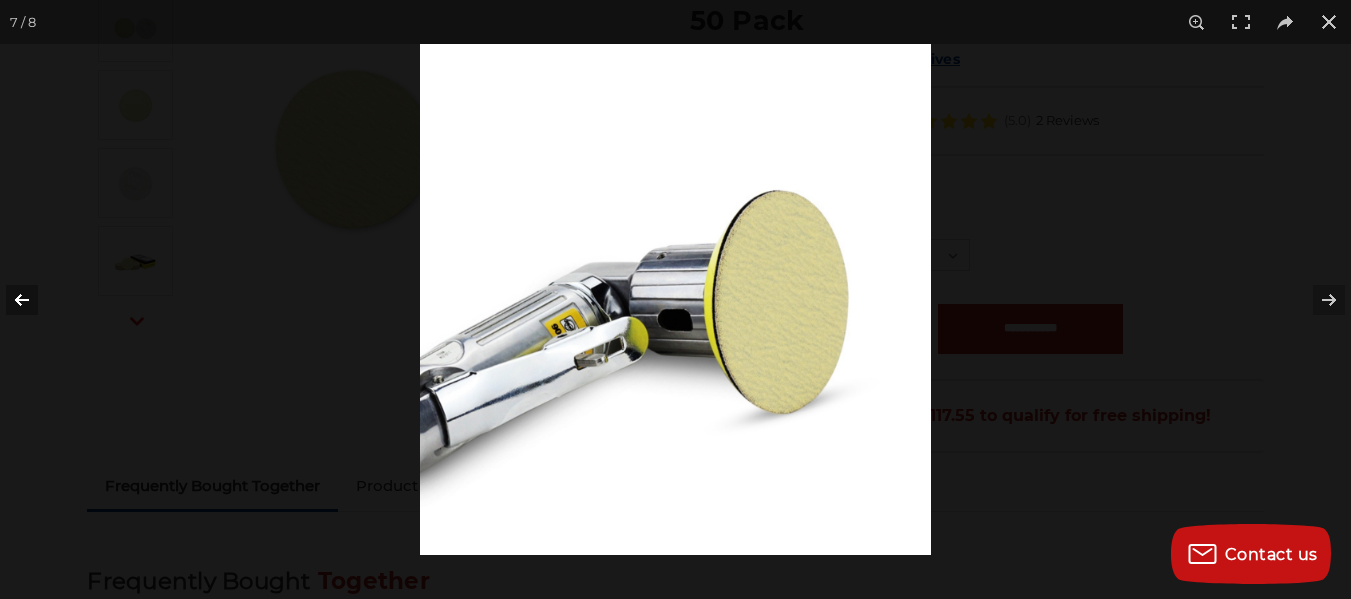 click at bounding box center (35, 300) 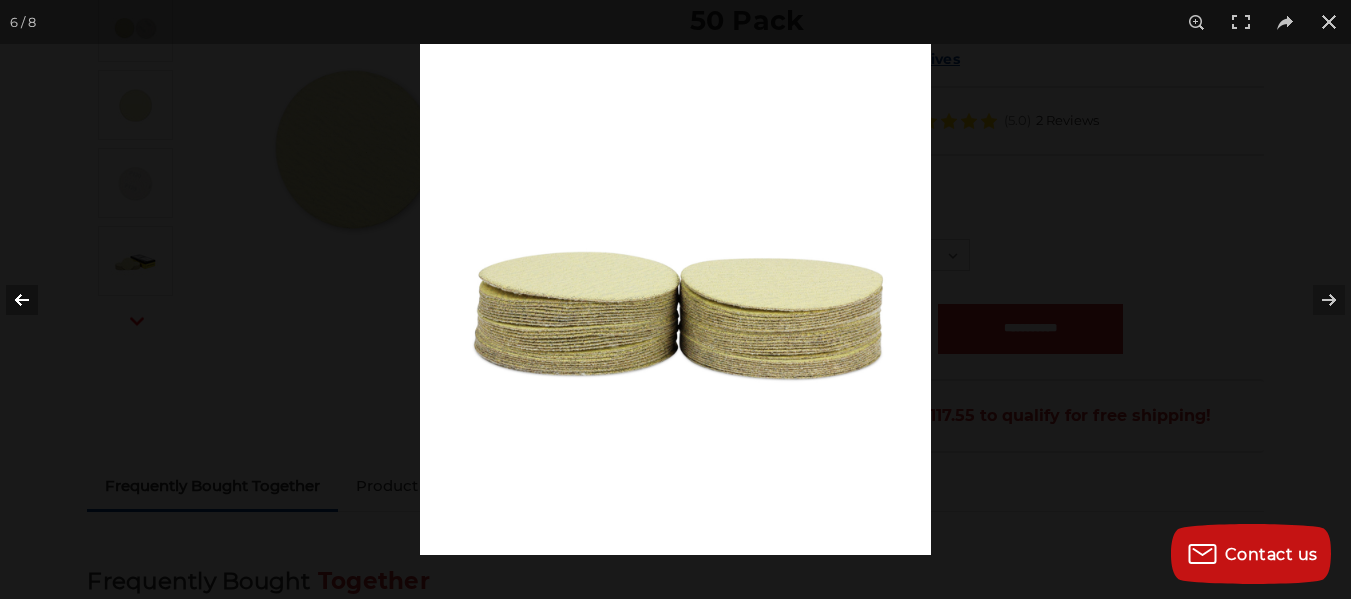 click at bounding box center (35, 300) 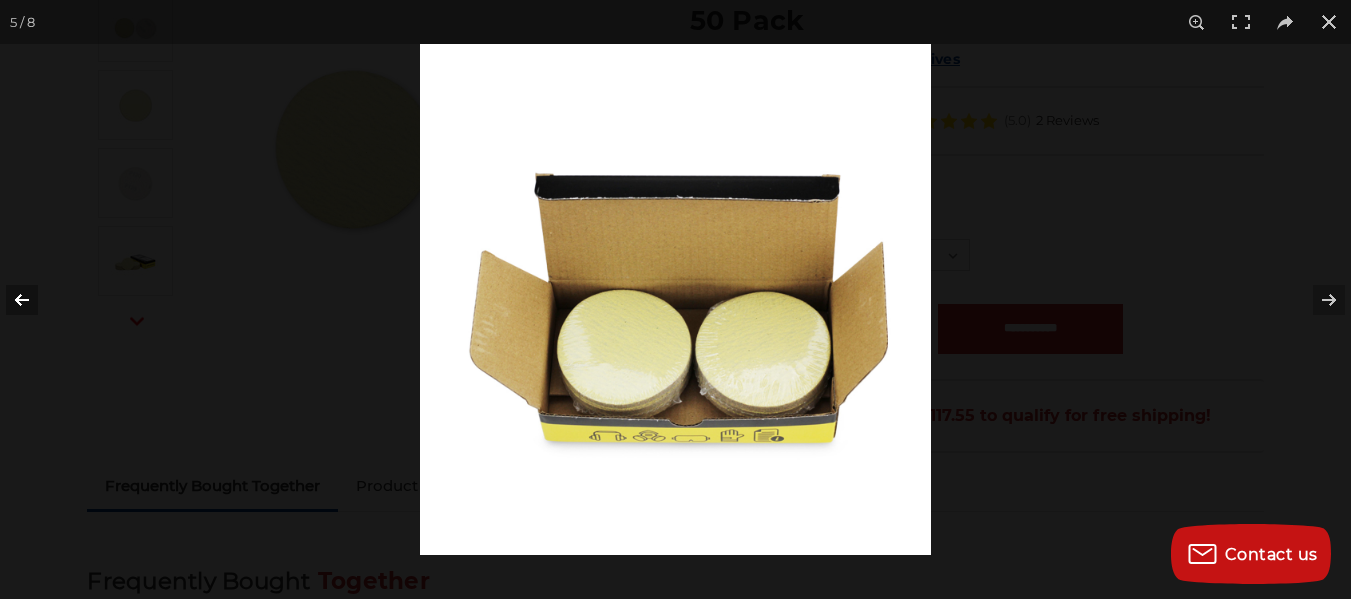 click at bounding box center (35, 300) 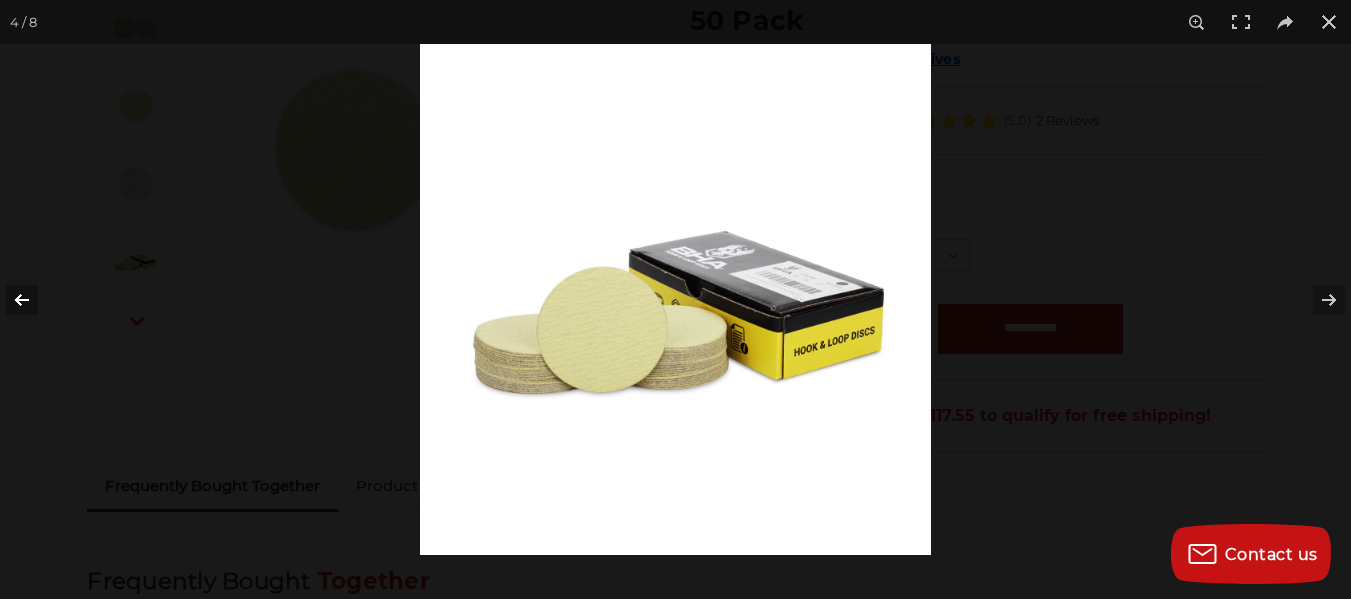 click at bounding box center [35, 300] 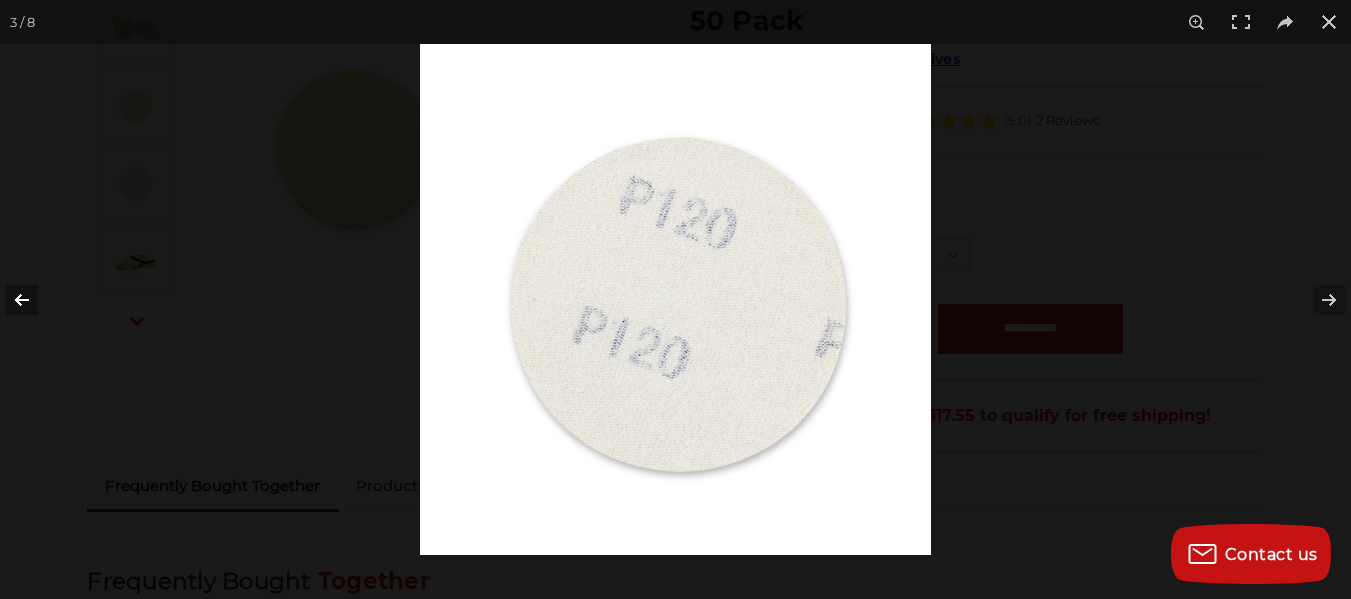 click at bounding box center [35, 300] 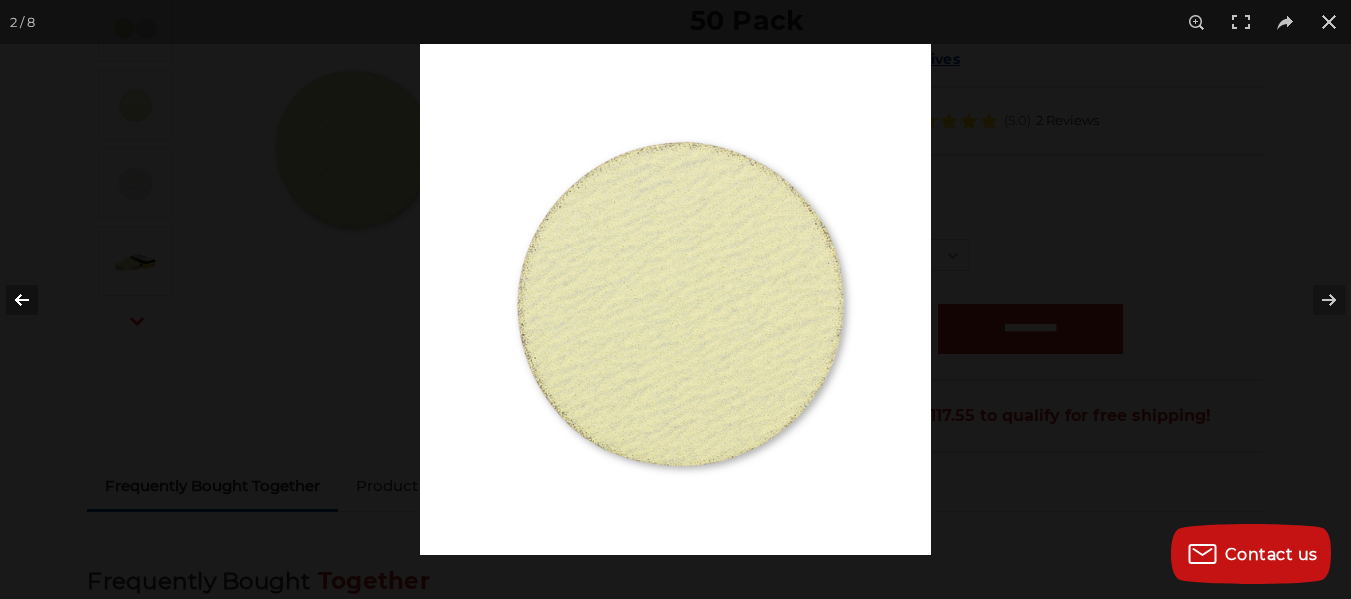 click at bounding box center [35, 300] 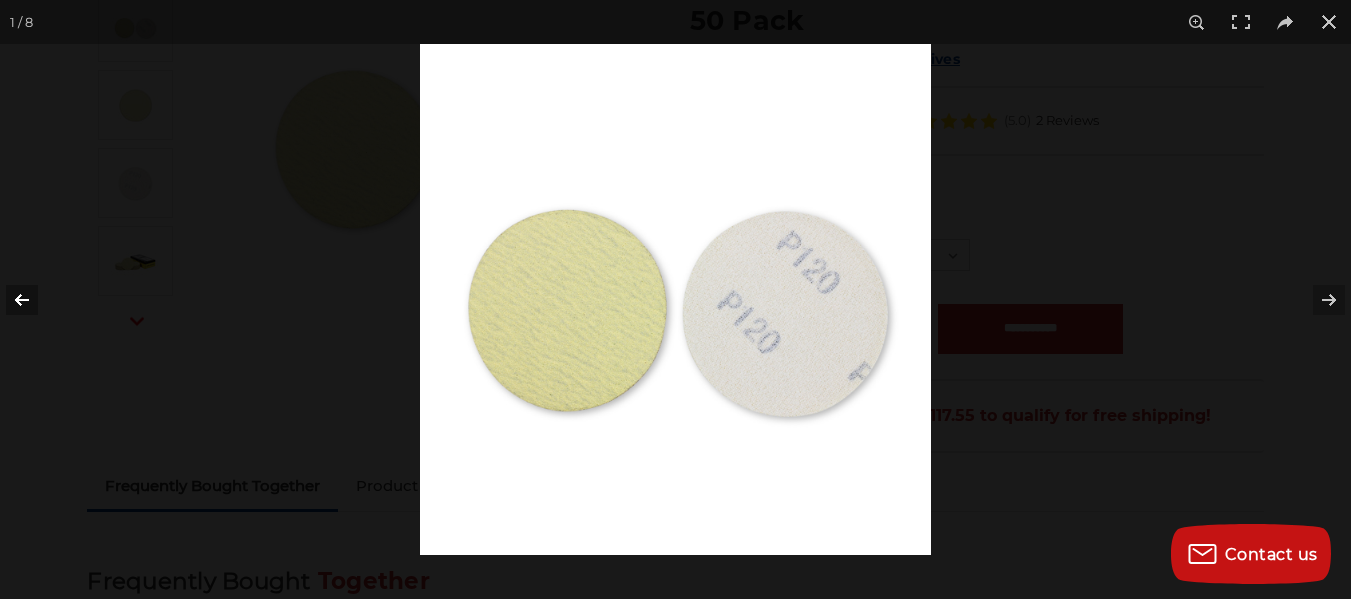 click at bounding box center [35, 300] 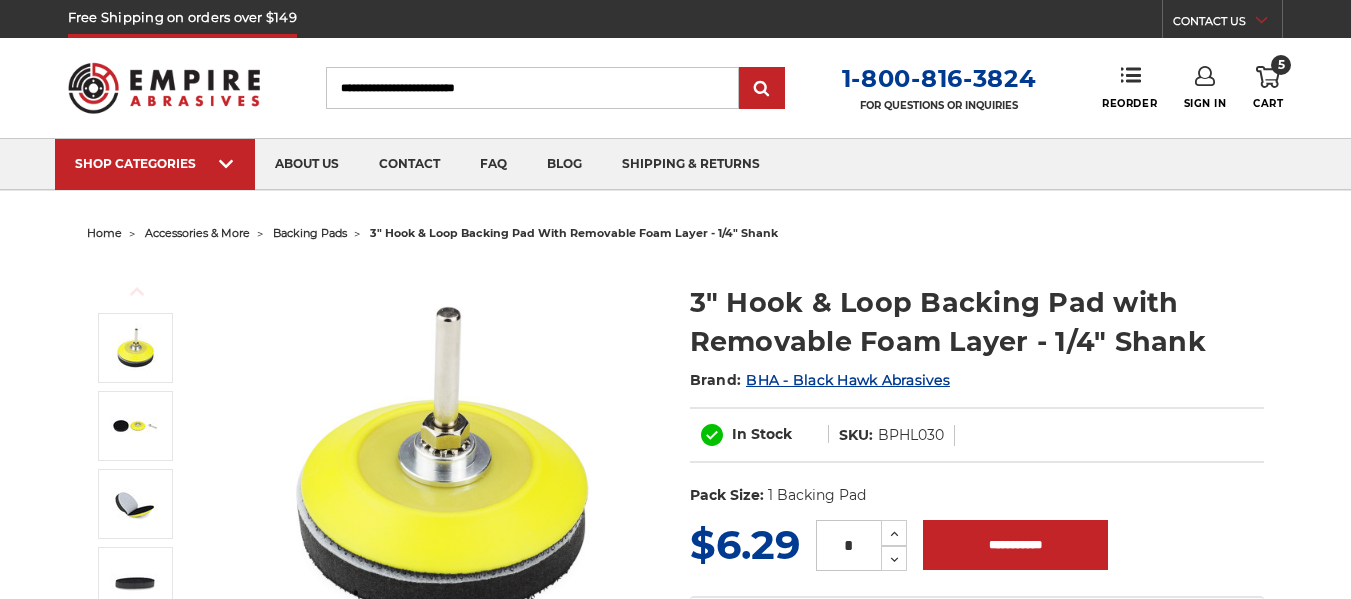 scroll, scrollTop: 0, scrollLeft: 0, axis: both 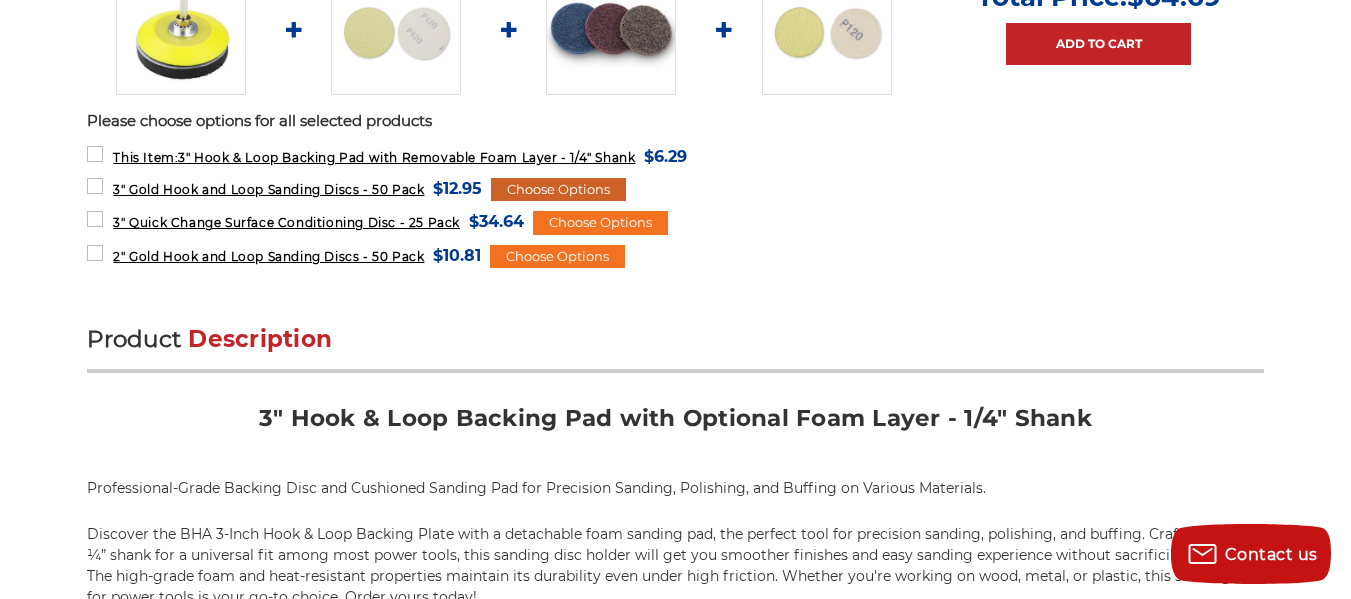 click on "Choose Options" at bounding box center (558, 190) 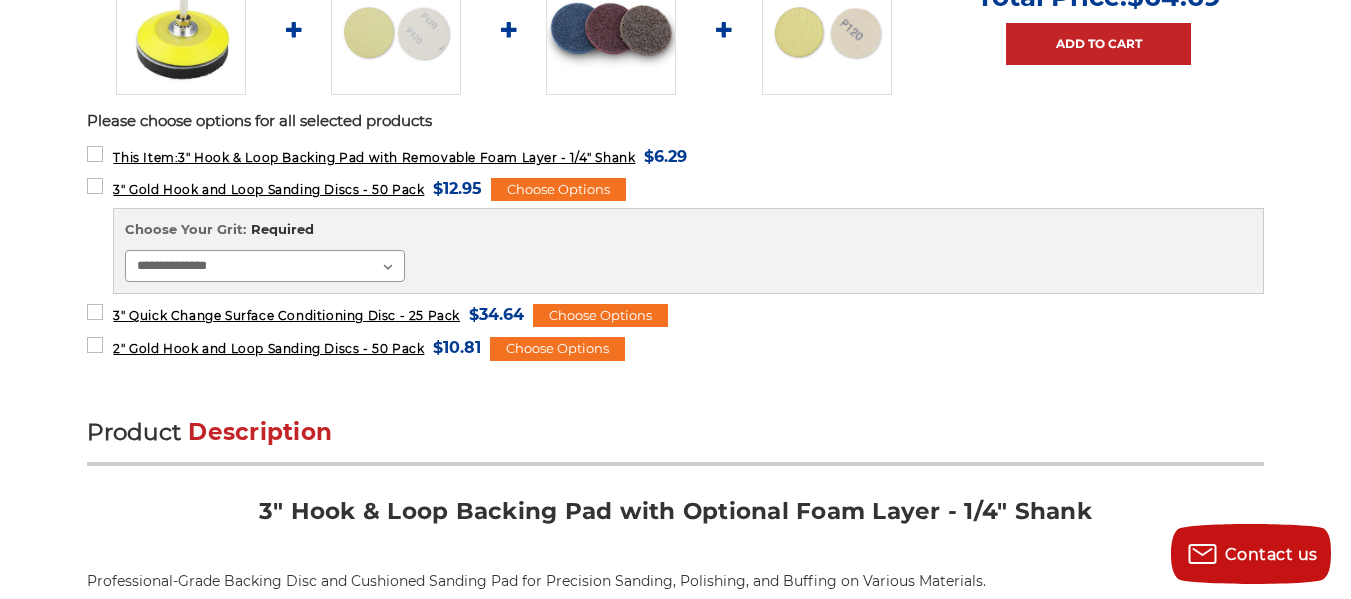 click on "**********" at bounding box center (265, 266) 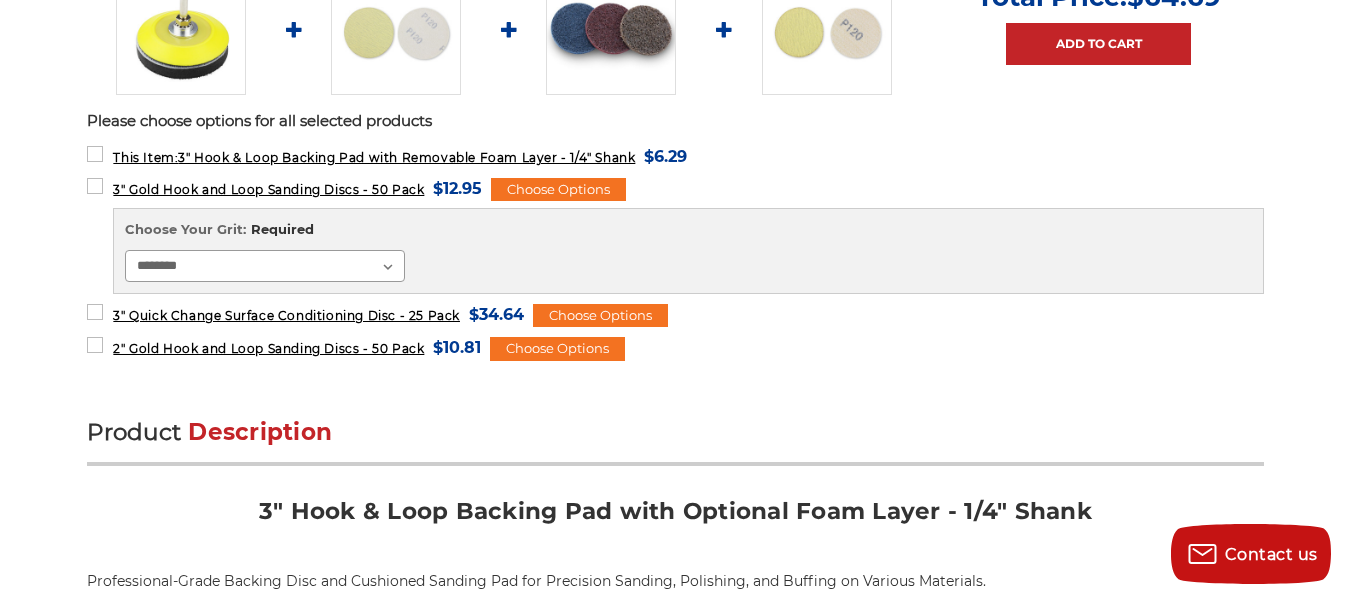 click on "**********" at bounding box center (265, 266) 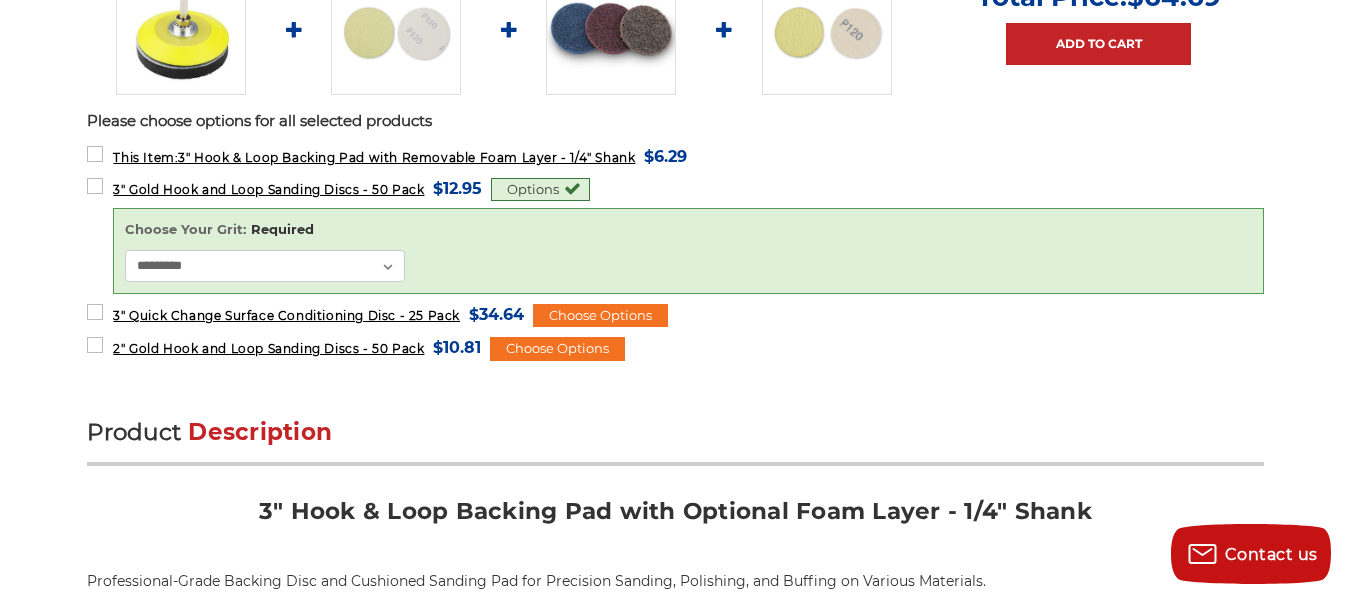 click on "Options" at bounding box center (540, 190) 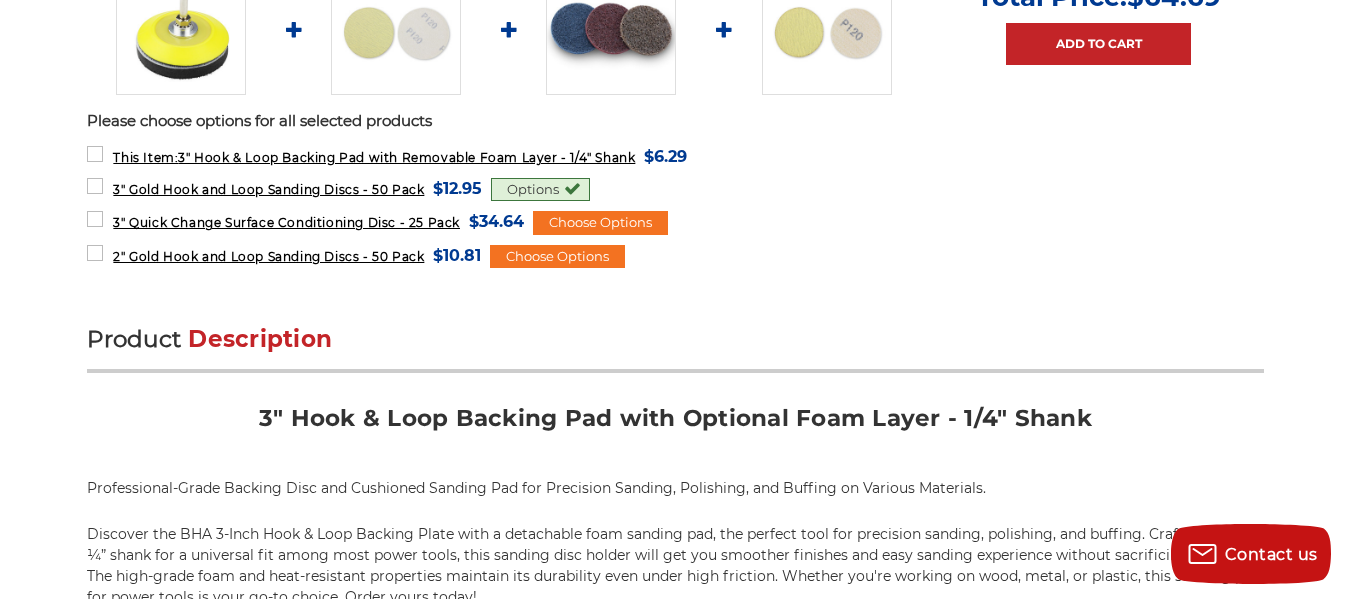 click on "Options" at bounding box center (540, 190) 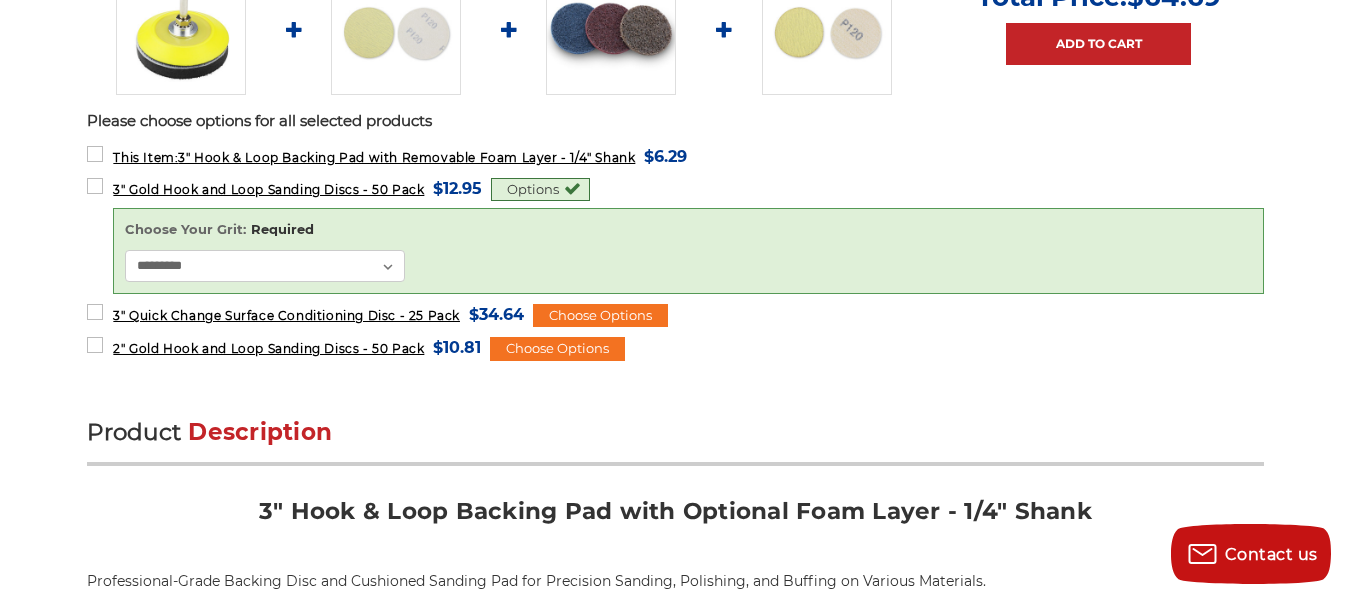 click on "Options" at bounding box center (540, 190) 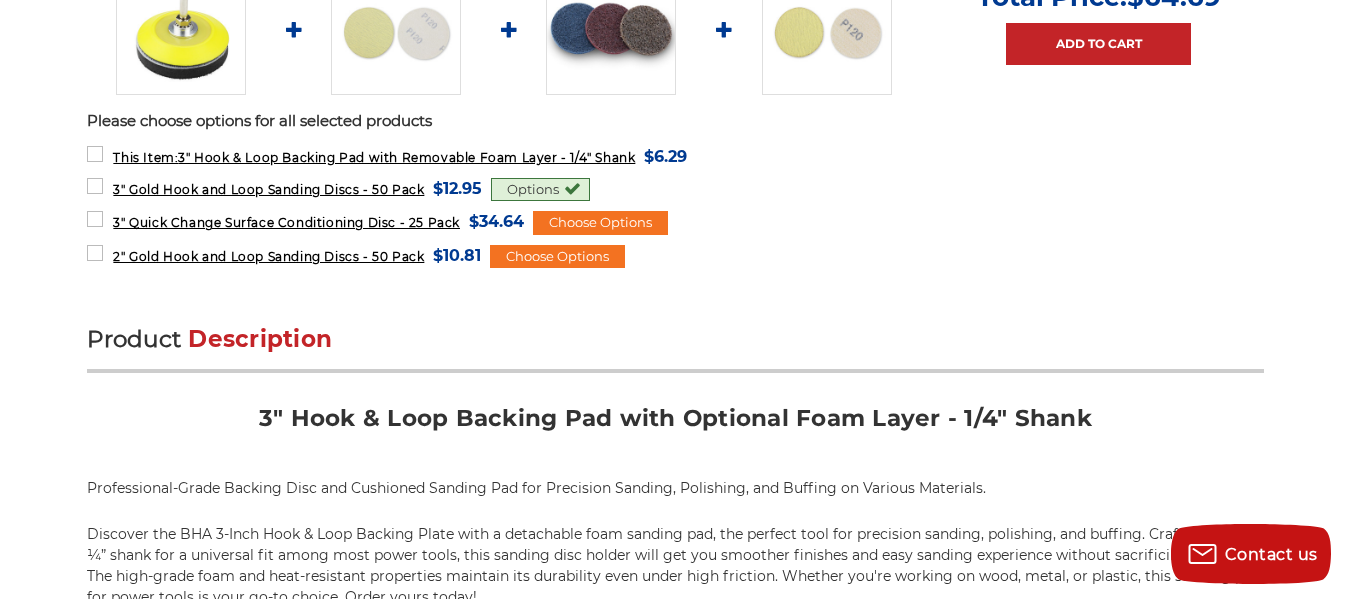 click on "Options" at bounding box center (540, 190) 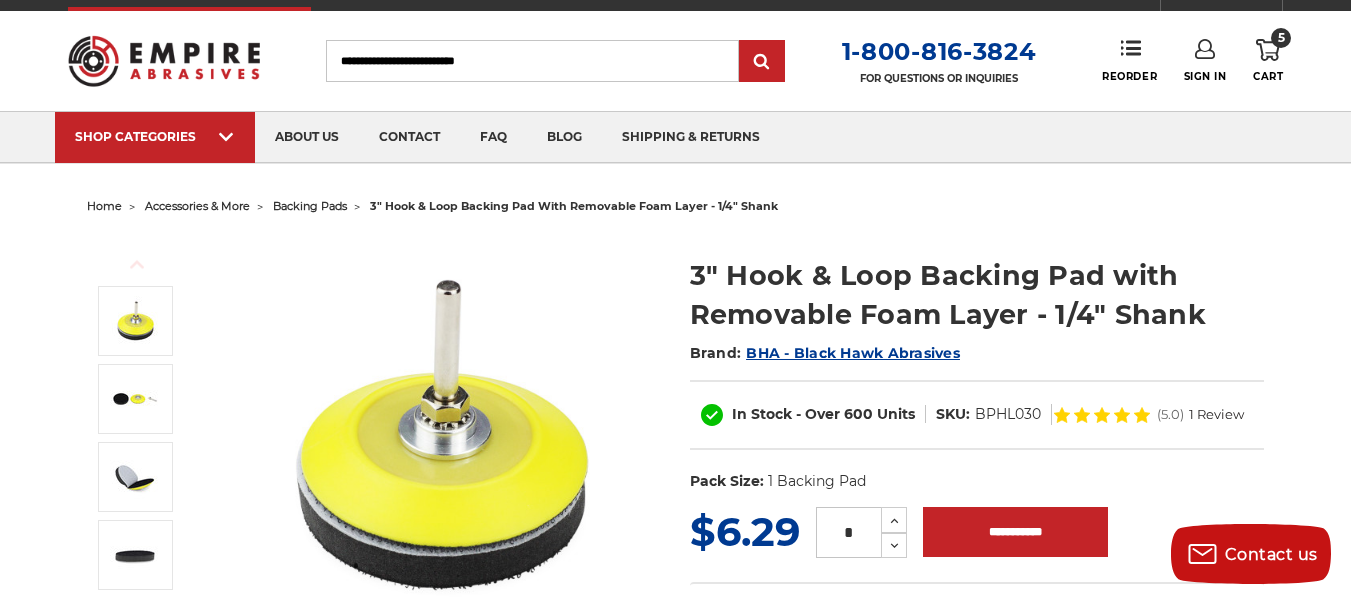 scroll, scrollTop: 0, scrollLeft: 0, axis: both 